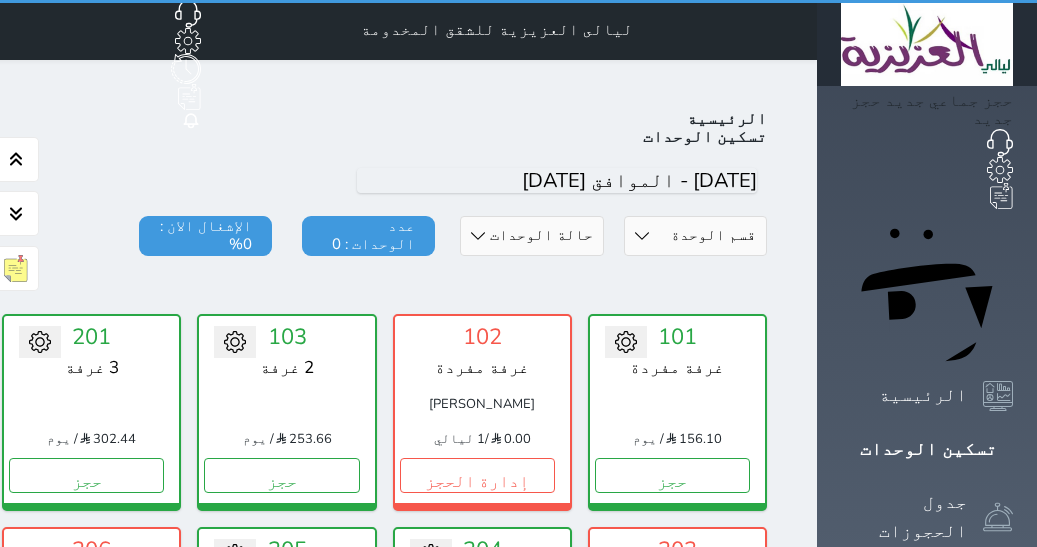 click on "تسكين الوحدات" at bounding box center [928, 449] 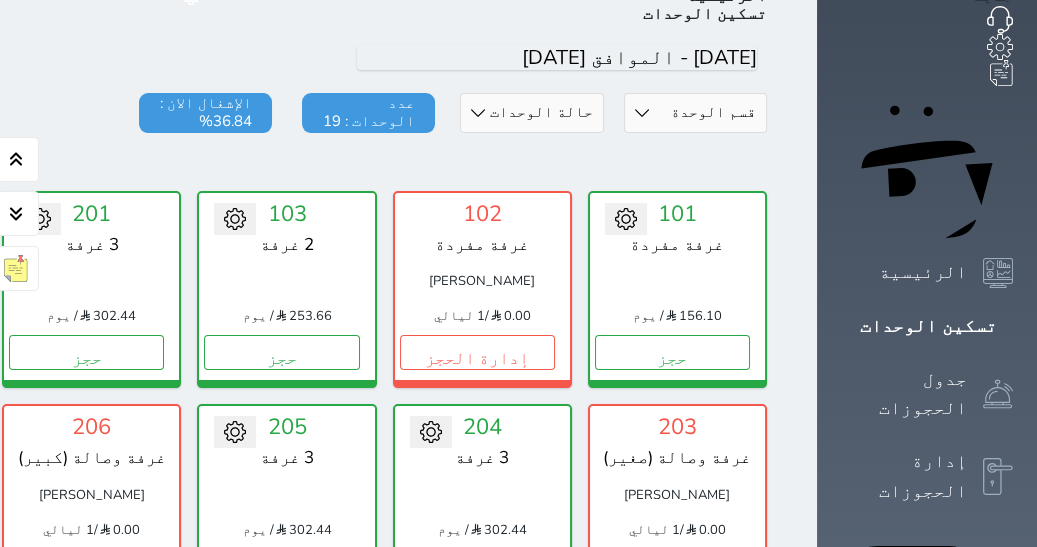 scroll, scrollTop: 0, scrollLeft: 0, axis: both 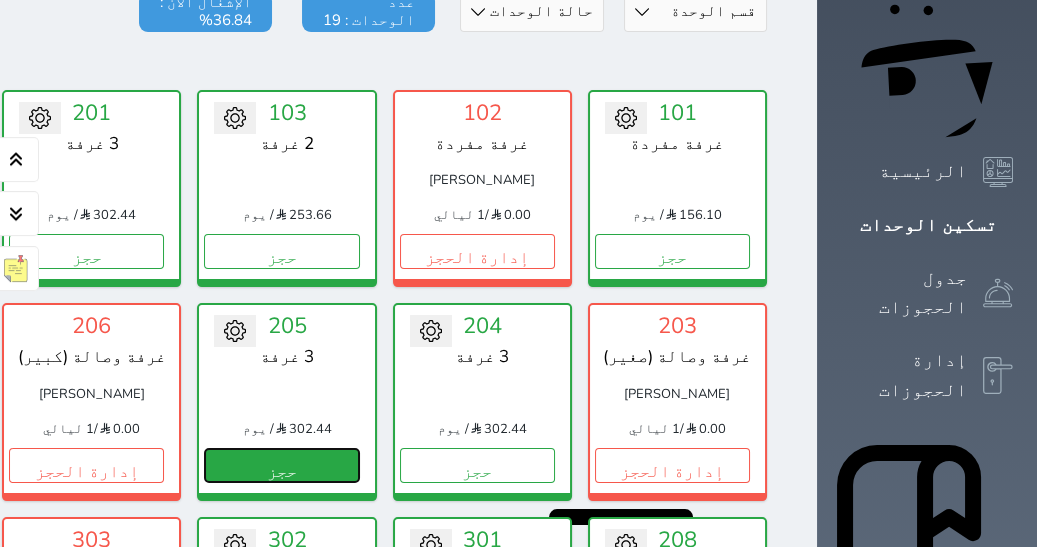 click on "حجز" at bounding box center (281, 465) 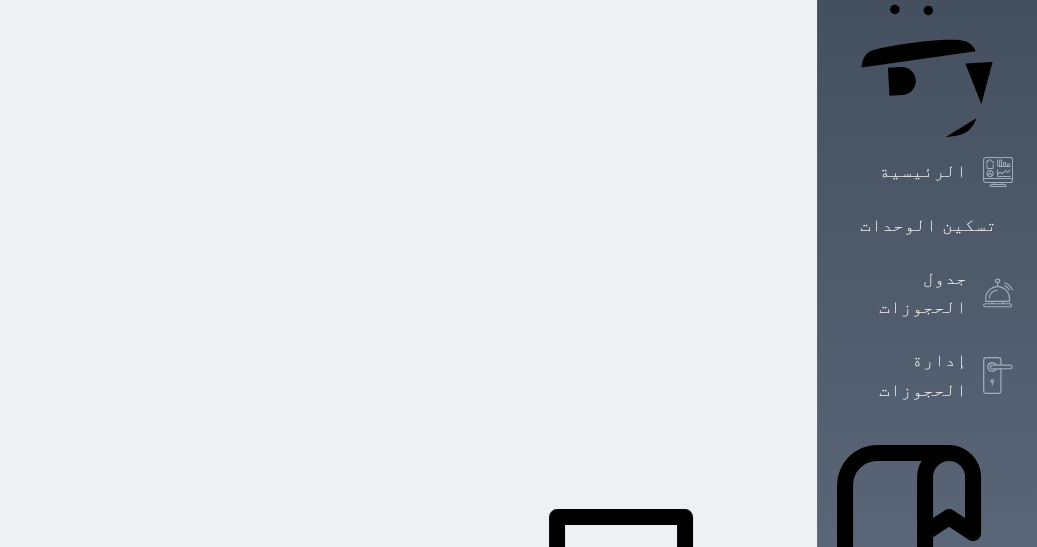 click at bounding box center (518, 49) 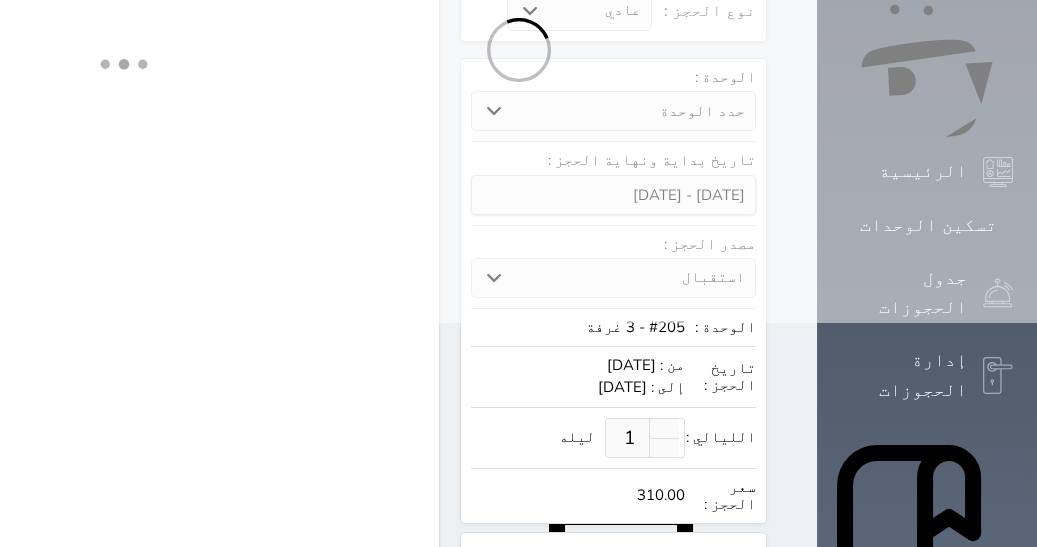 select 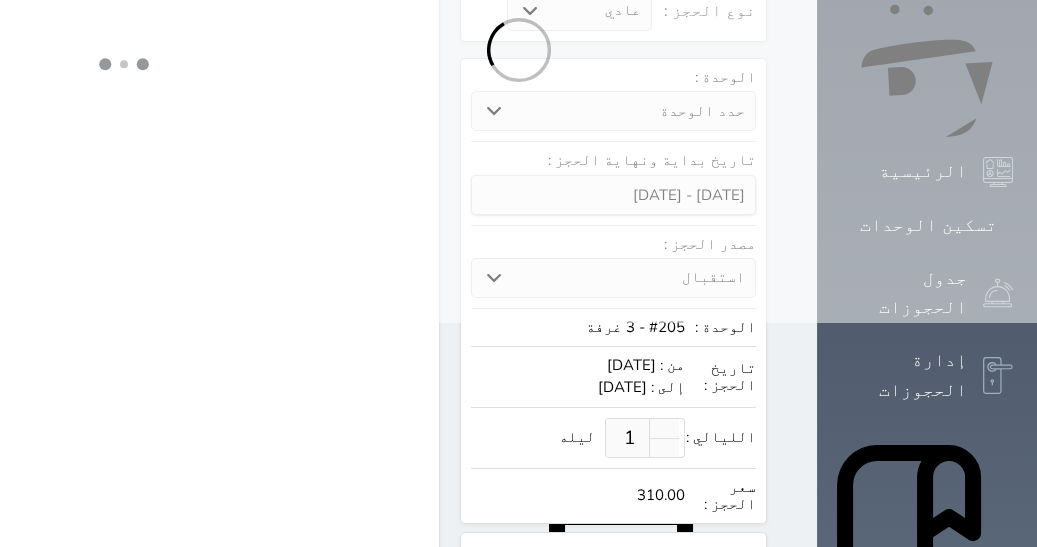 scroll, scrollTop: 0, scrollLeft: 0, axis: both 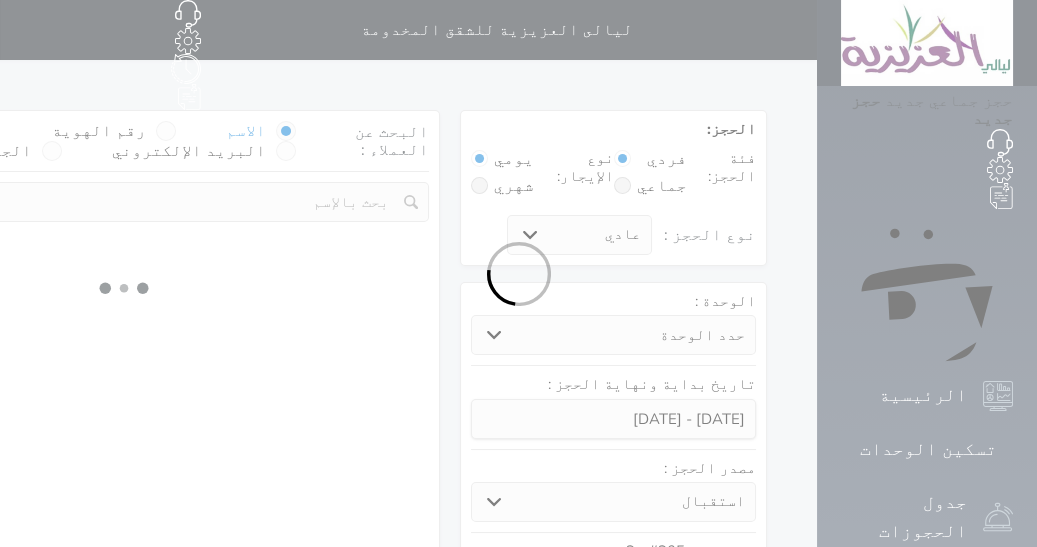 select on "1" 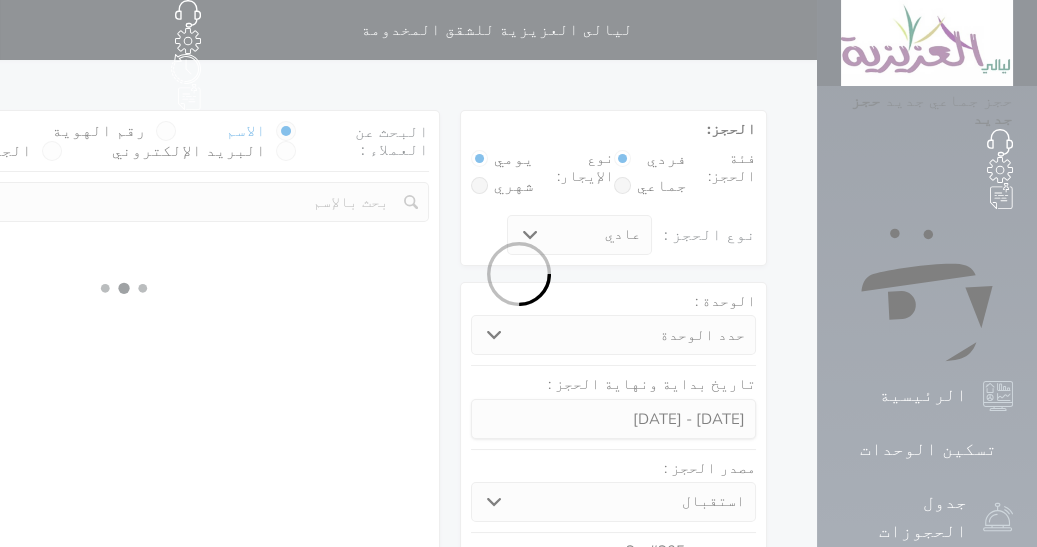 select on "113" 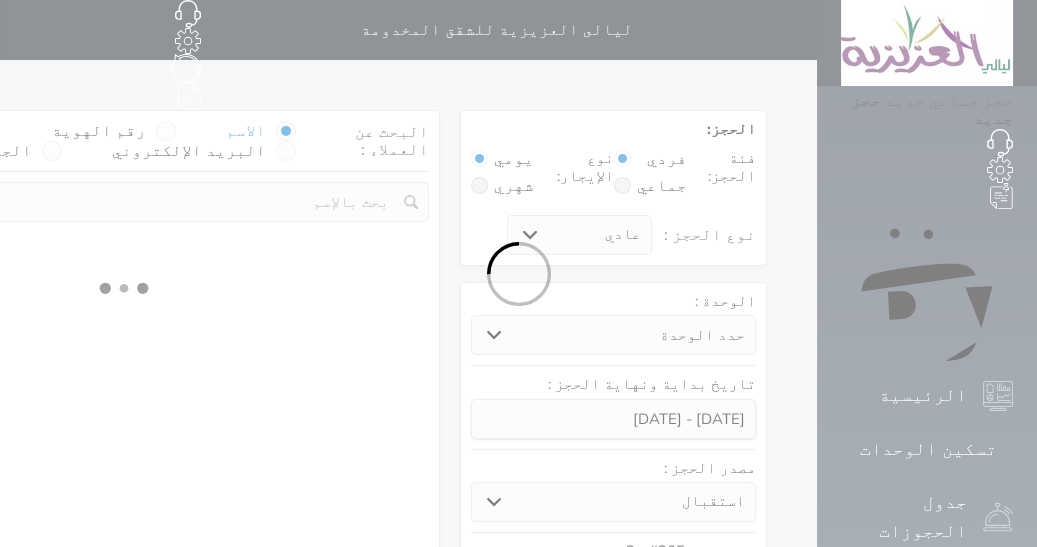 select on "1" 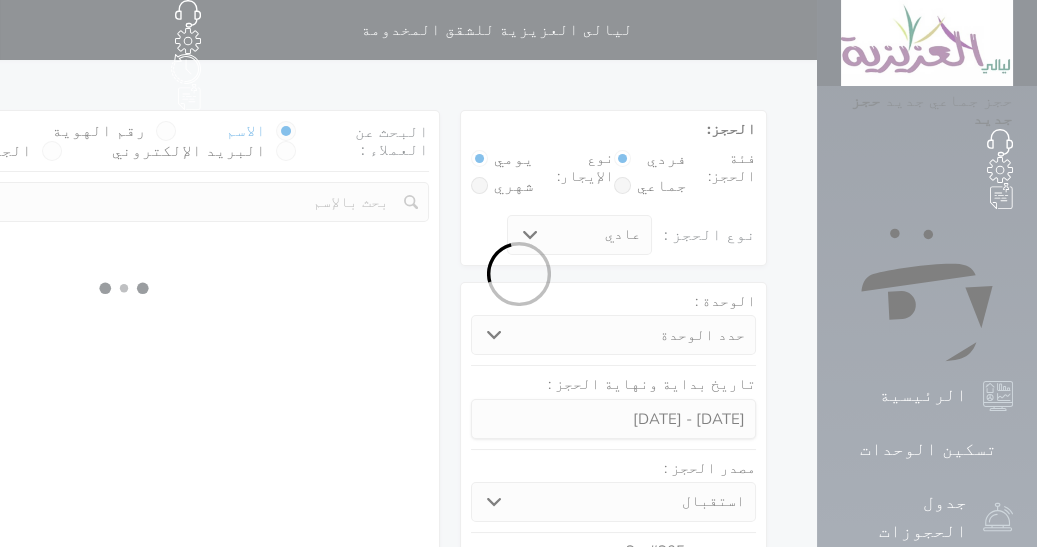 select 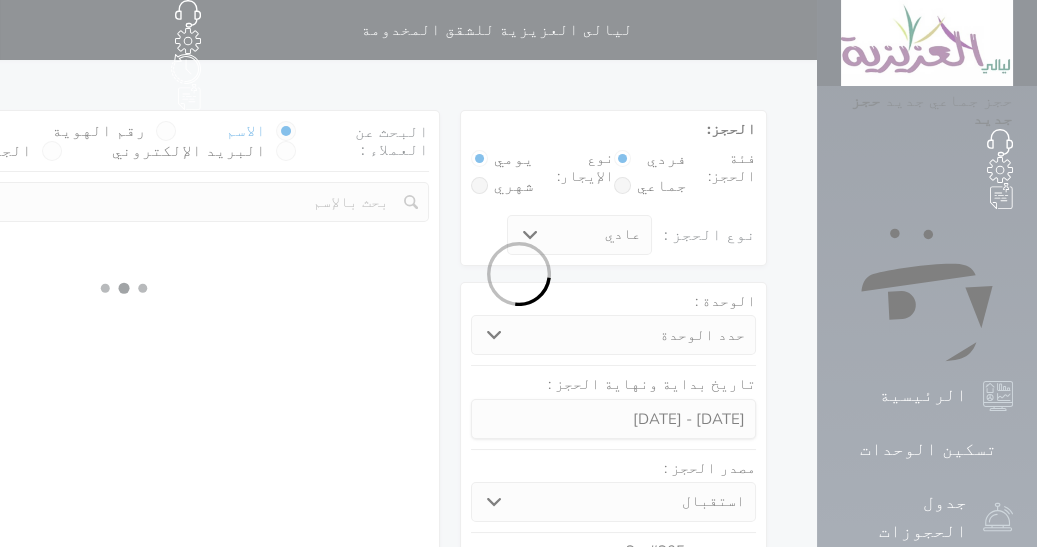 select on "7" 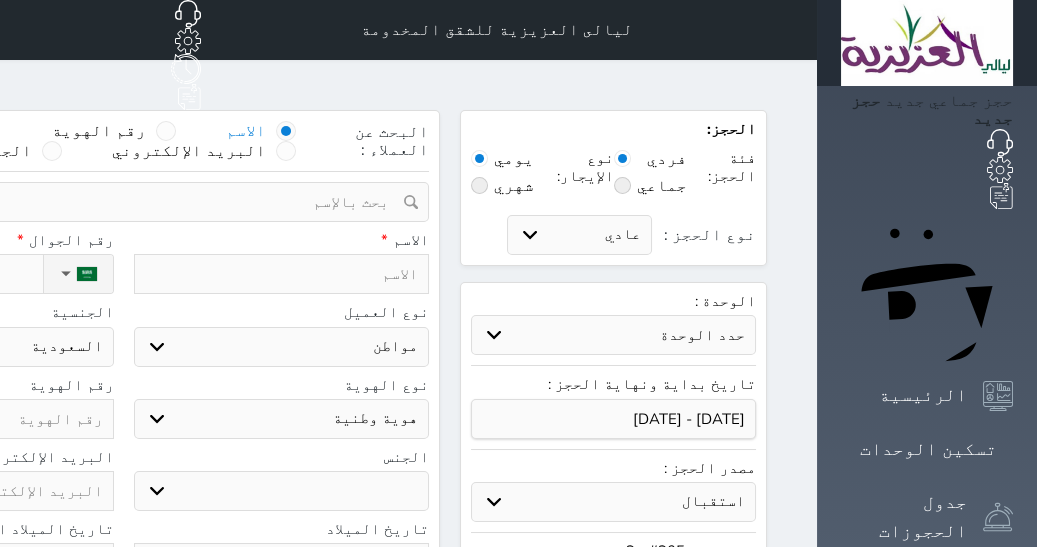 select 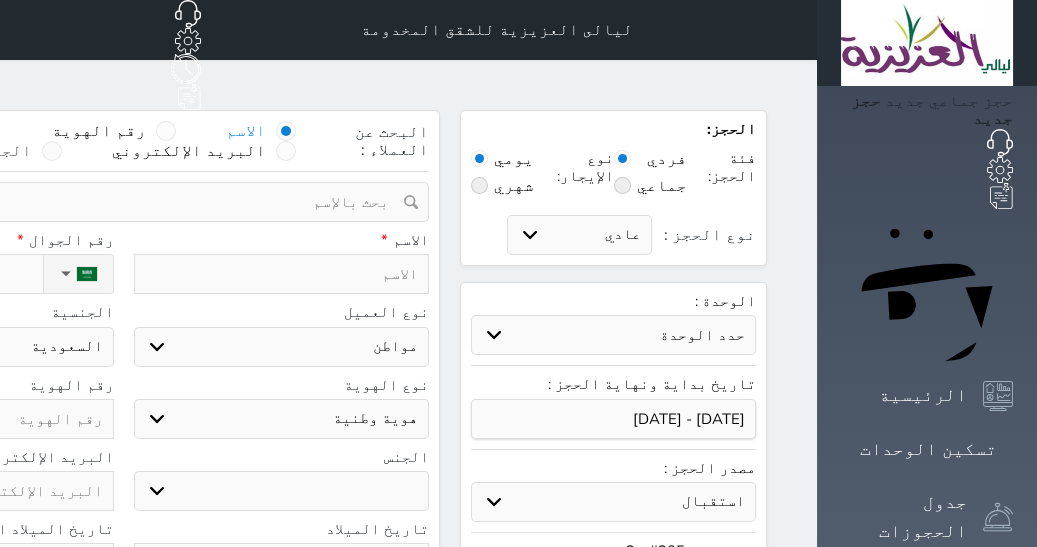 click at bounding box center [52, 151] 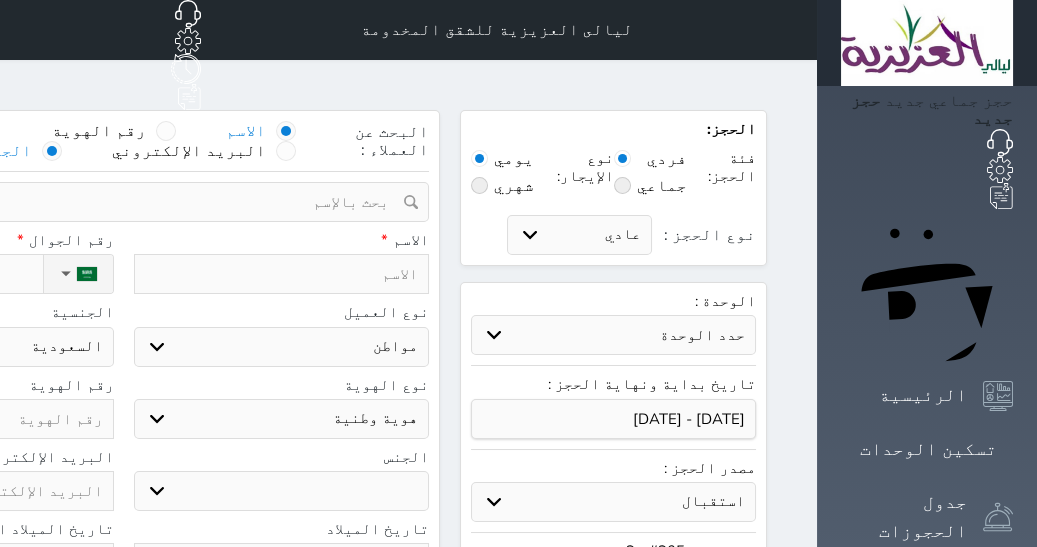 radio on "false" 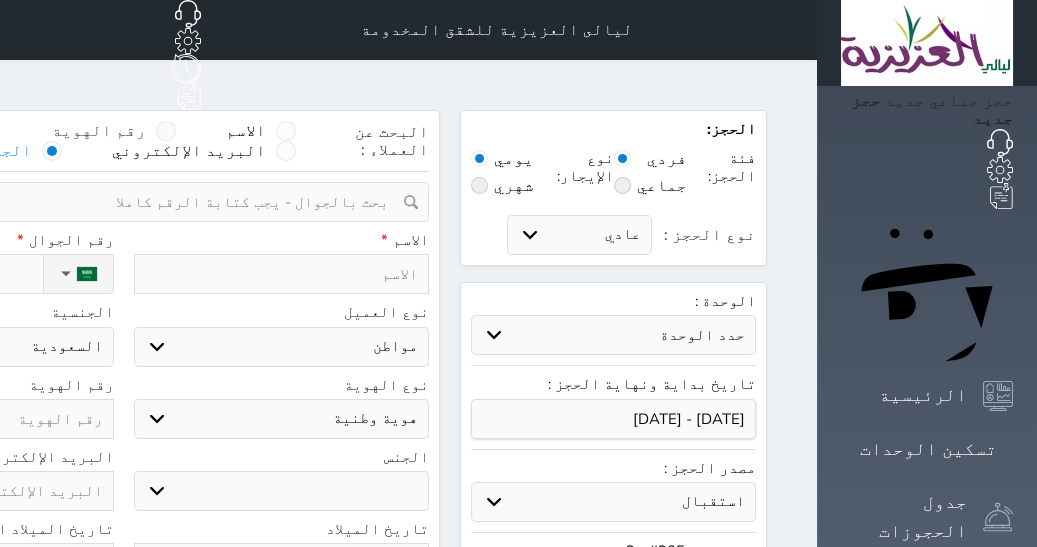 click at bounding box center [166, 131] 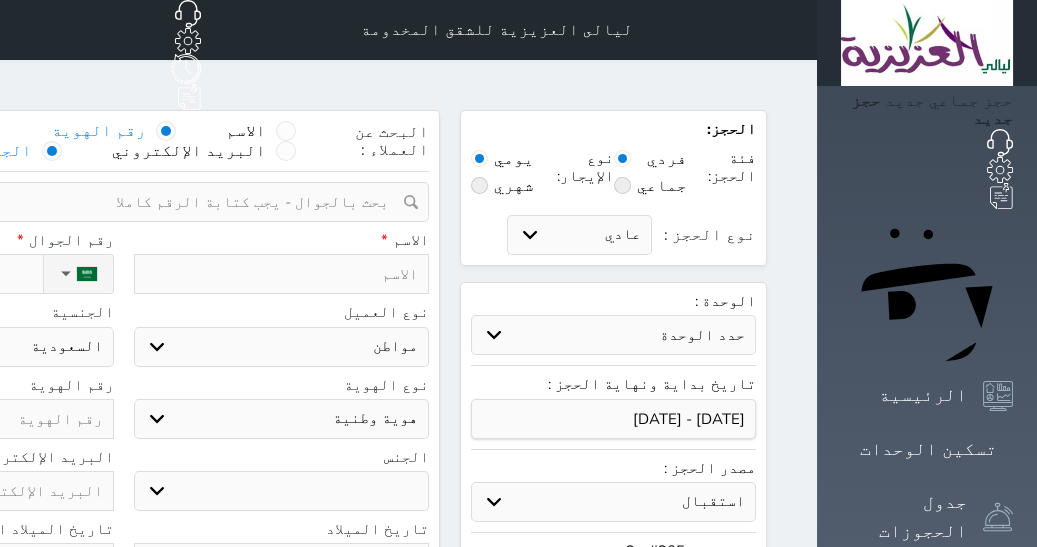 radio on "false" 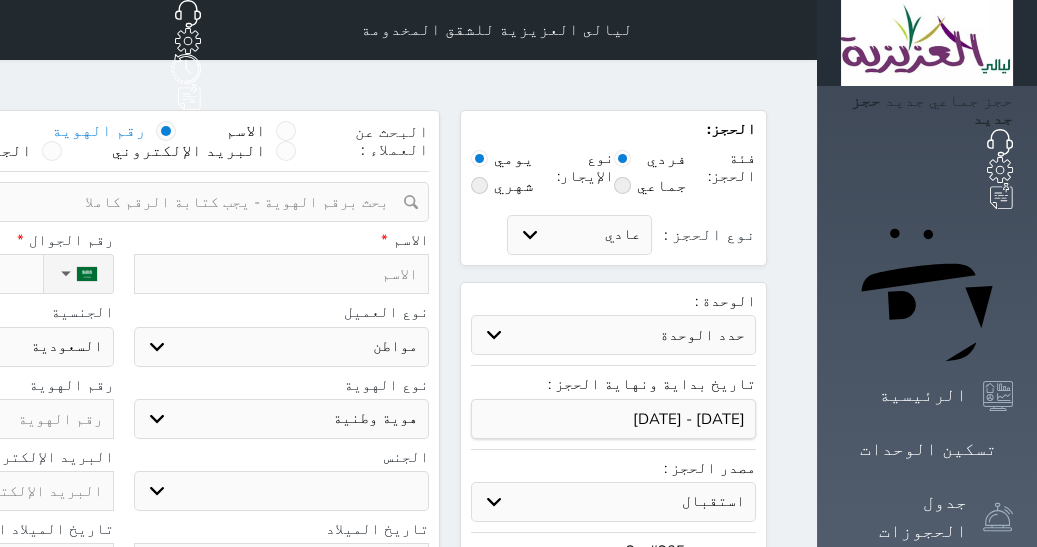 click at bounding box center [116, 202] 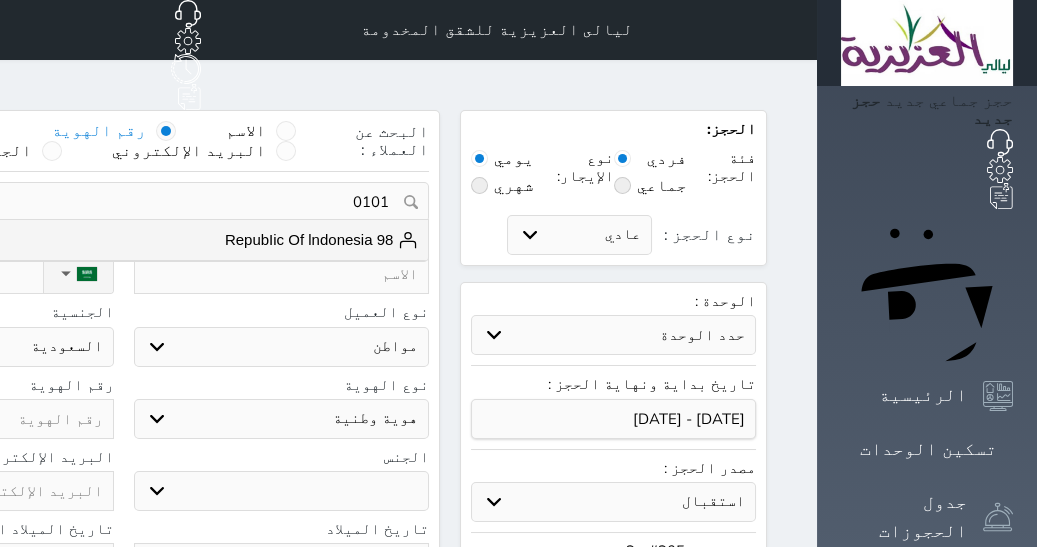 type on "0101" 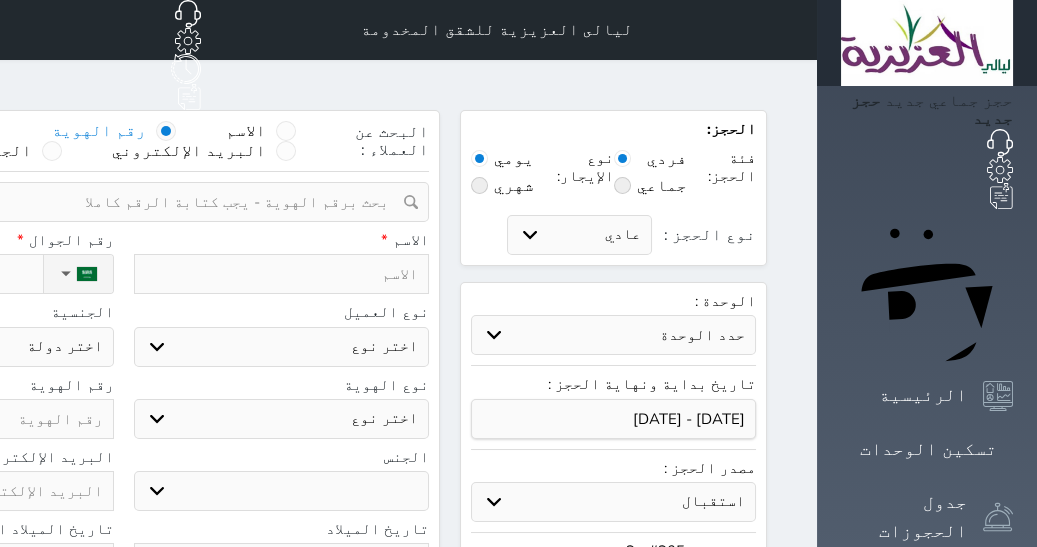 click on "اختر نوع   هوية وطنية هوية عائلية جواز السفر" at bounding box center (282, 419) 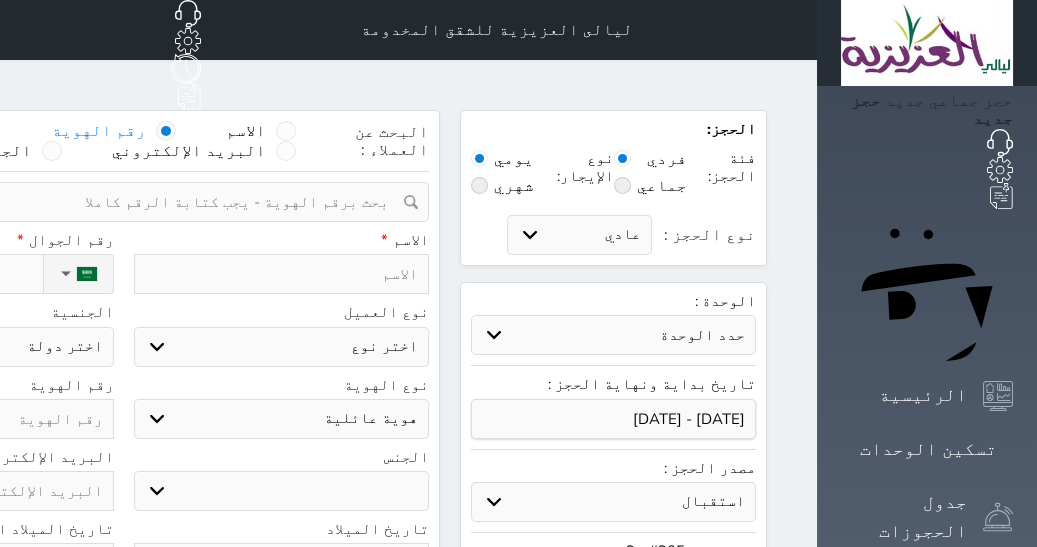 select 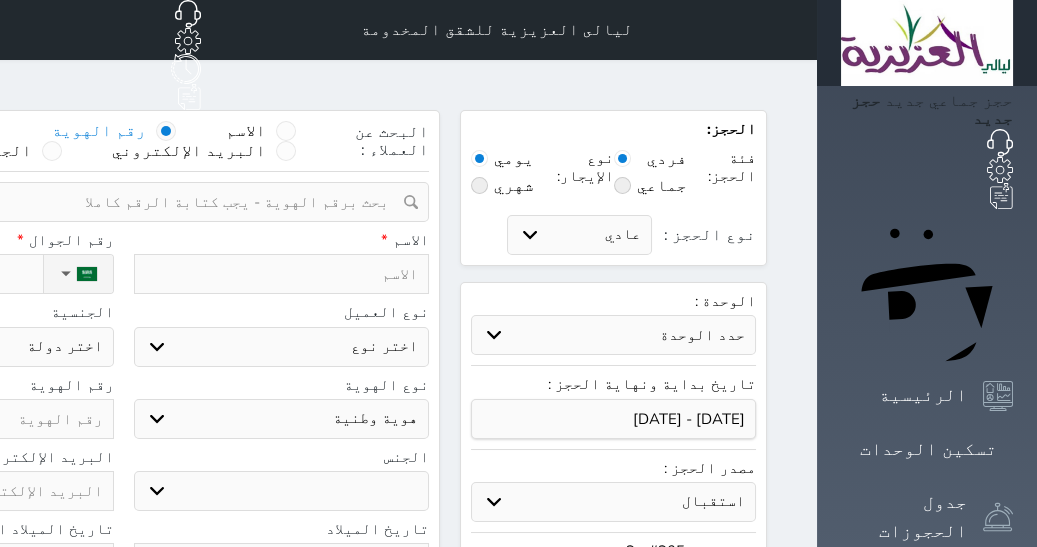 click on "هوية وطنية" at bounding box center [0, 0] 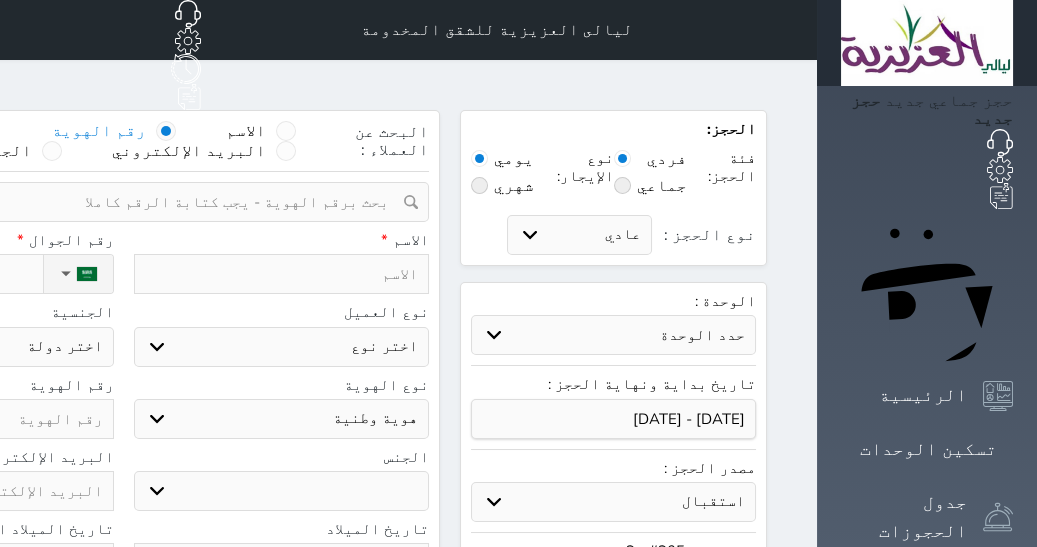 click on "ذكر   انثى" at bounding box center (282, 491) 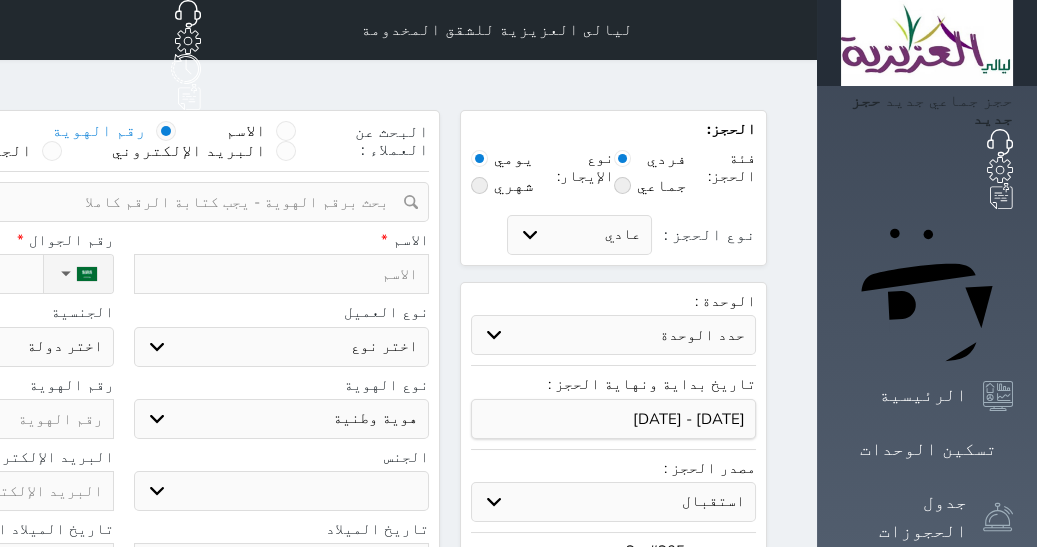 click on "اختر دولة
السعودية" at bounding box center [-34, 347] 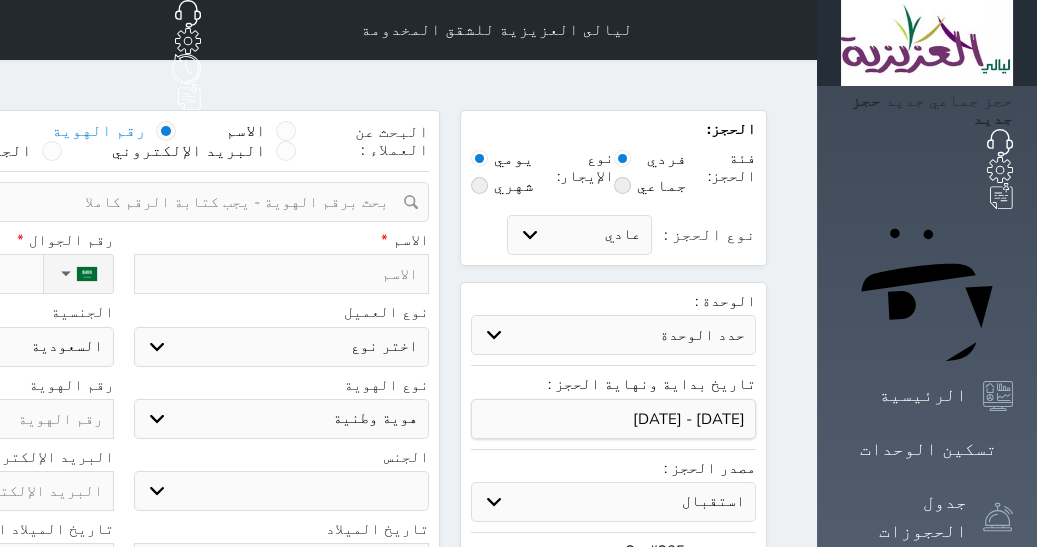 click on "اختر نوع   مواطن مواطن خليجي زائر مقيم" at bounding box center (282, 347) 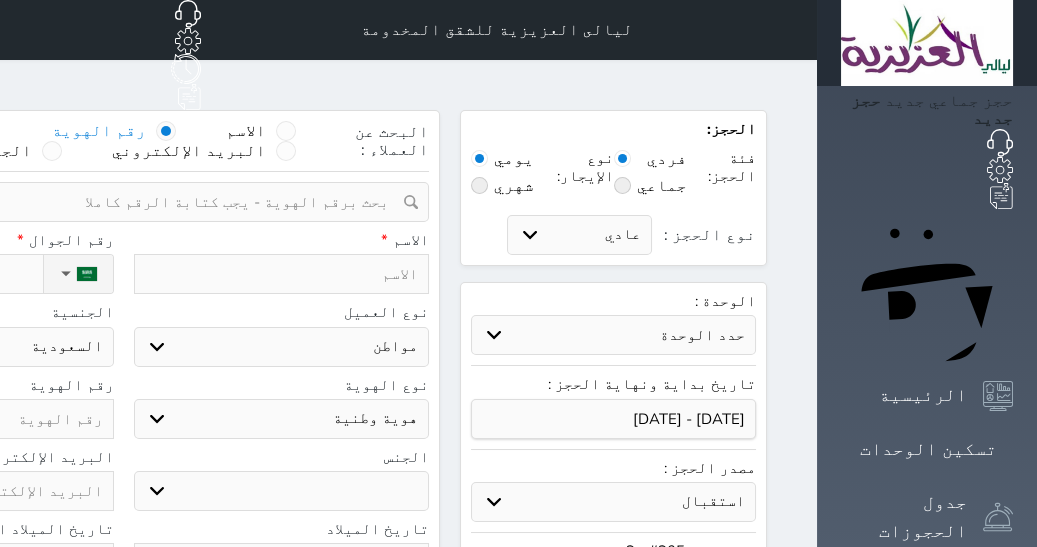 click on "اختر دولة
السعودية" at bounding box center [-34, 347] 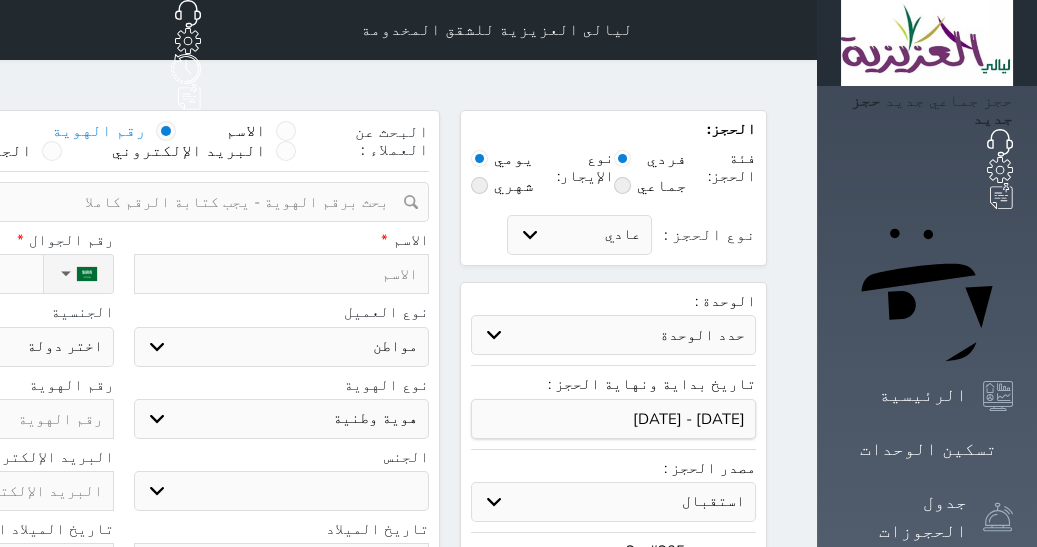 click on "اختر نوع   مواطن مواطن خليجي زائر مقيم" at bounding box center [282, 347] 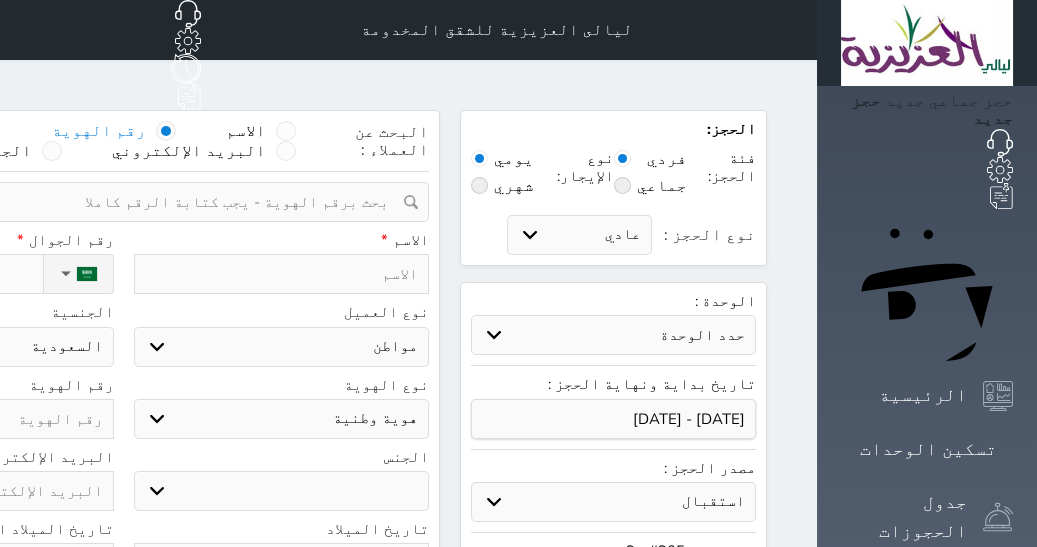 click on "السعودية" at bounding box center [0, 0] 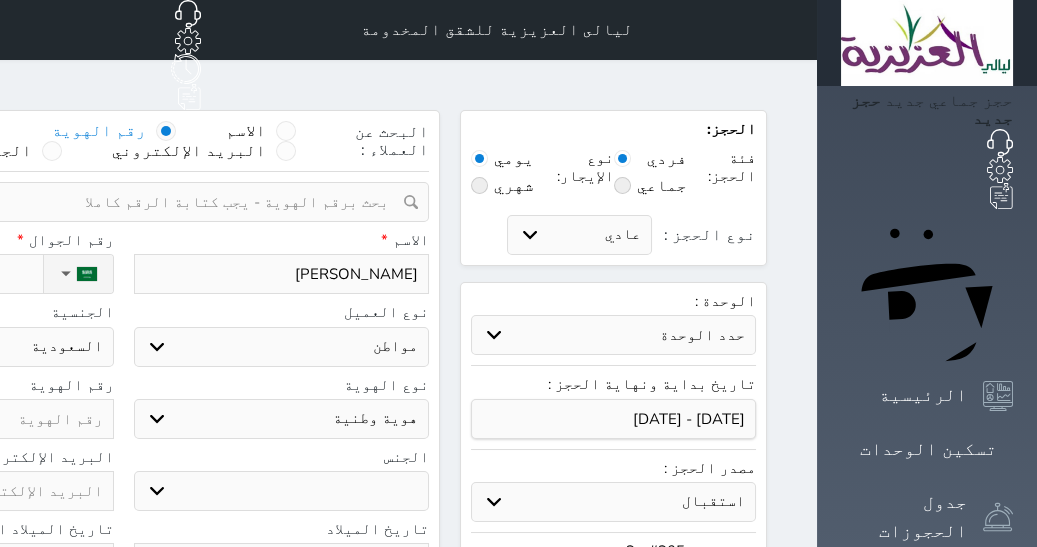 type on "[PERSON_NAME]" 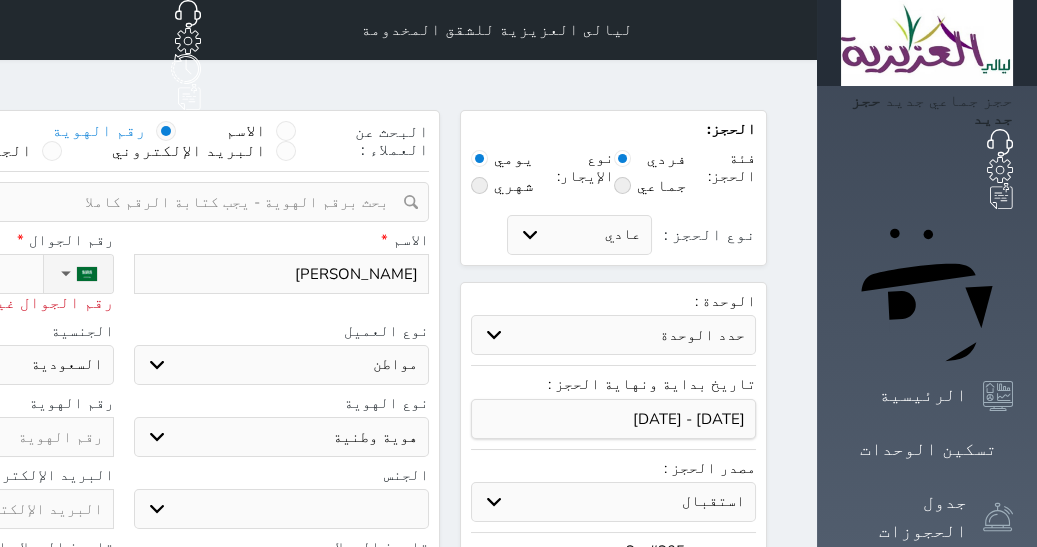 click on "[PHONE_NUMBER]" at bounding box center (-70, 274) 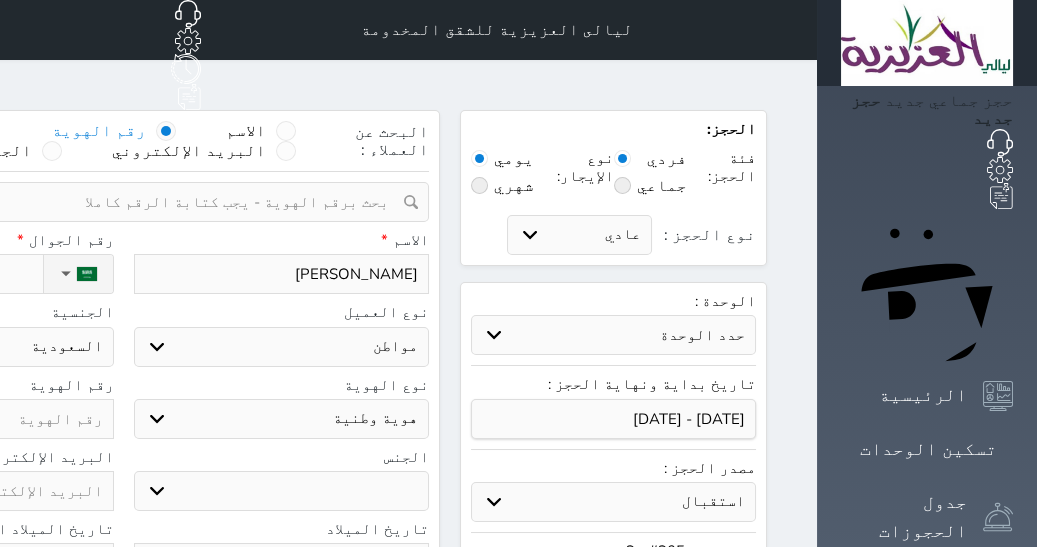 type on "[PHONE_NUMBER]" 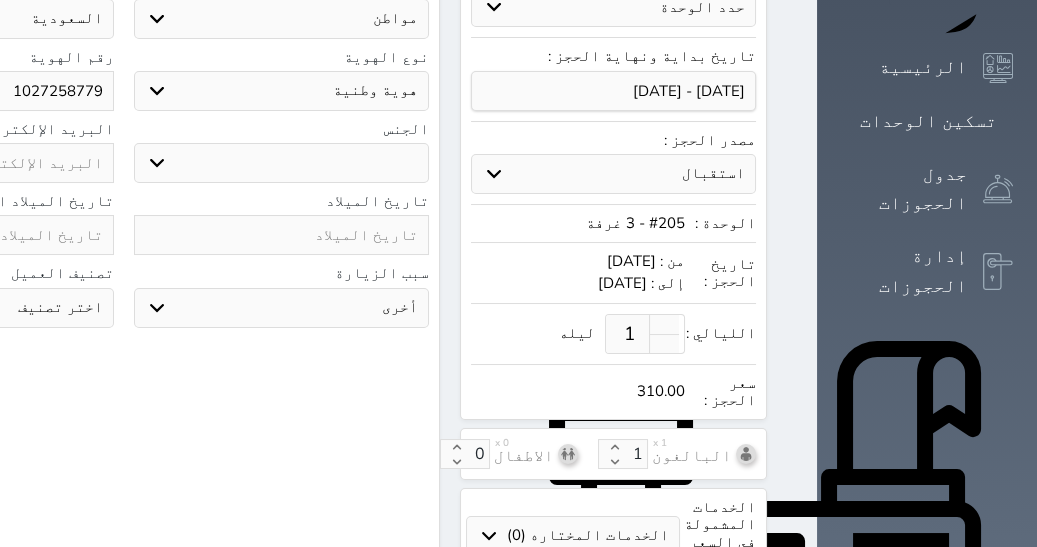 scroll, scrollTop: 320, scrollLeft: 0, axis: vertical 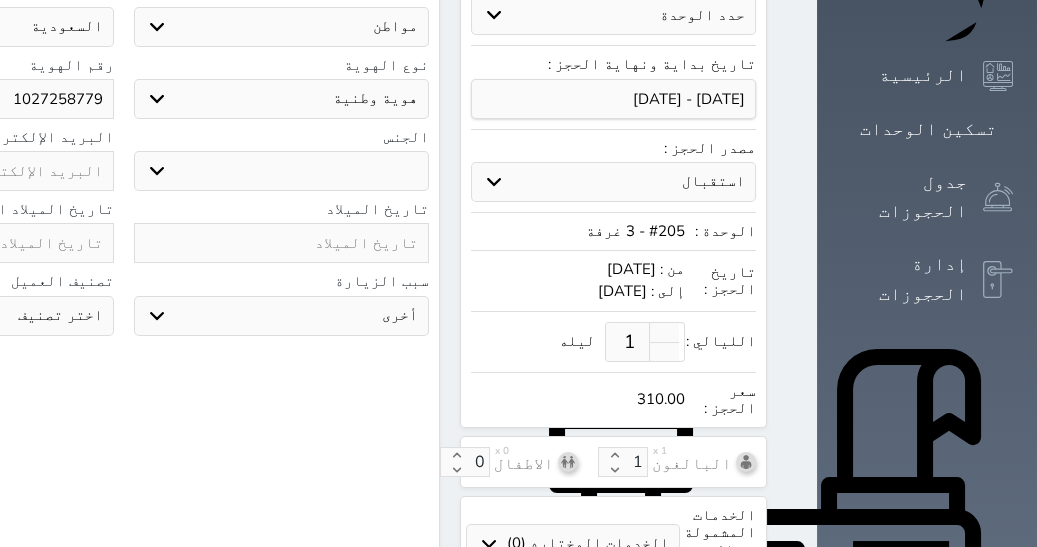 type on "1027258779" 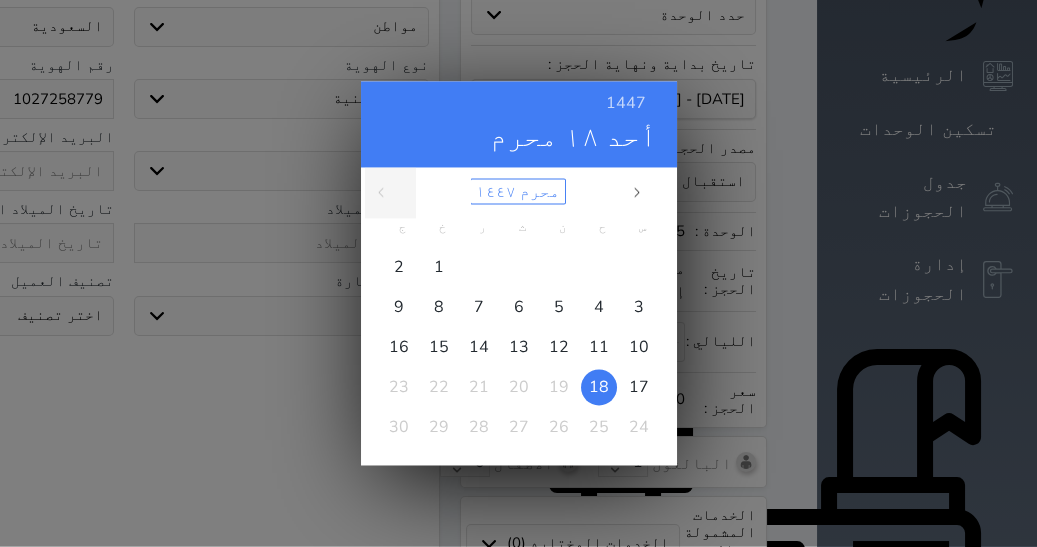 click on "محرم ١٤٤٧" at bounding box center [518, 191] 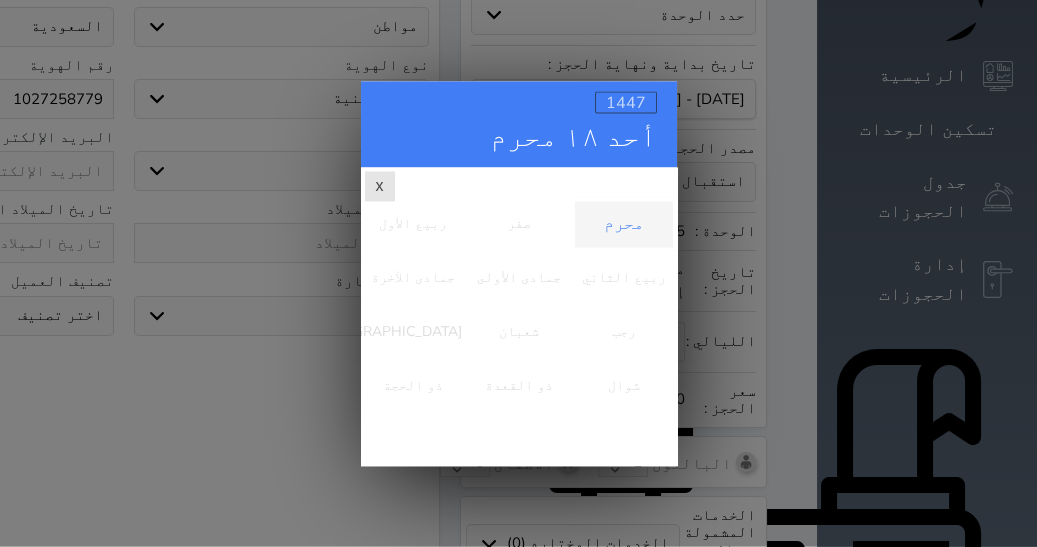 click on "1447" at bounding box center (626, 103) 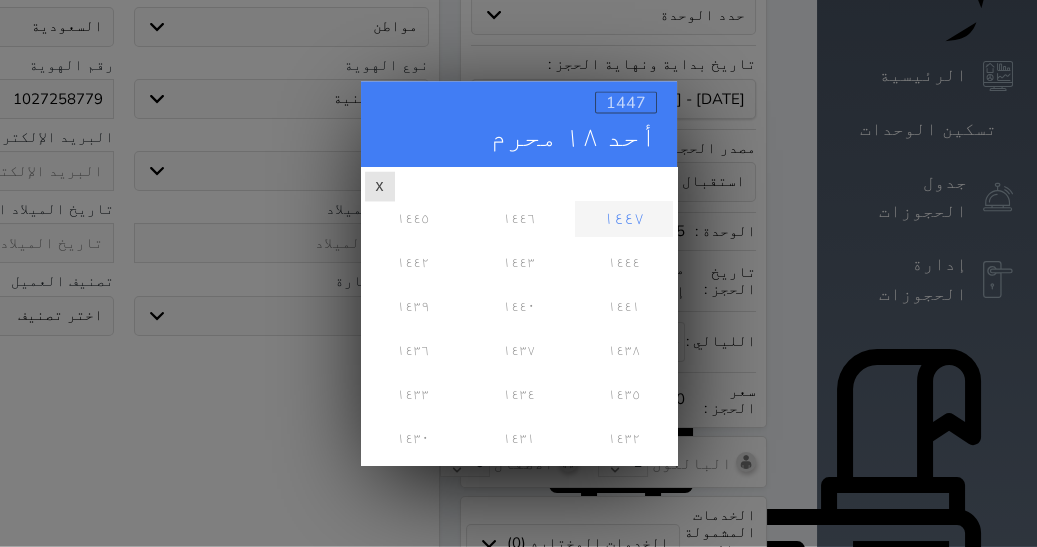 scroll, scrollTop: 0, scrollLeft: 0, axis: both 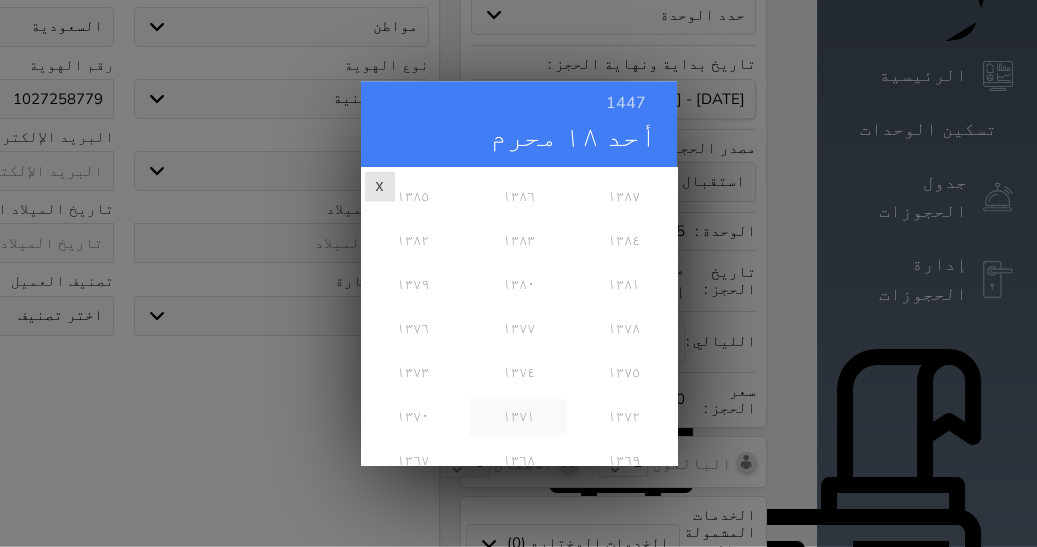 click on "١٣٧١" at bounding box center (518, 417) 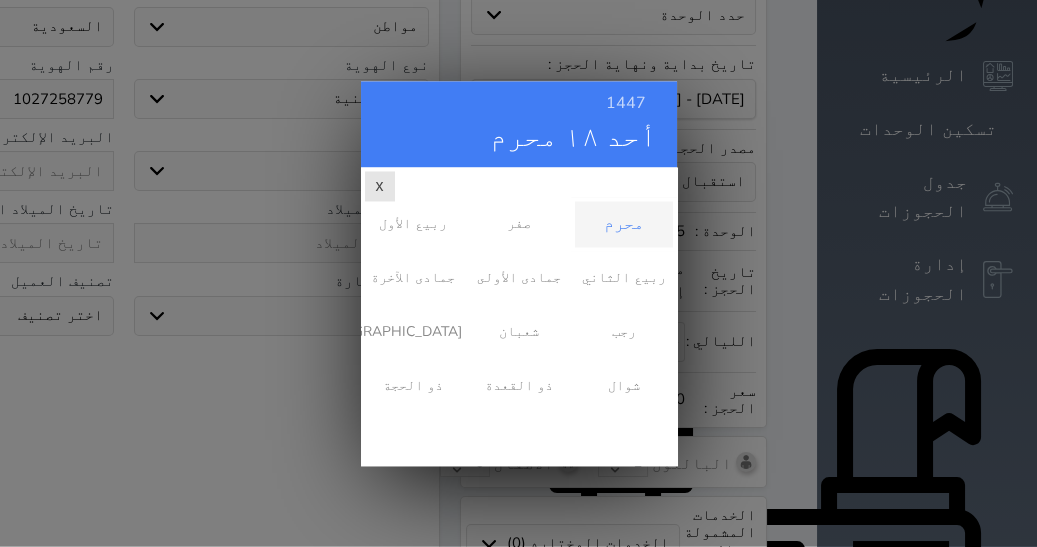 scroll, scrollTop: 0, scrollLeft: 0, axis: both 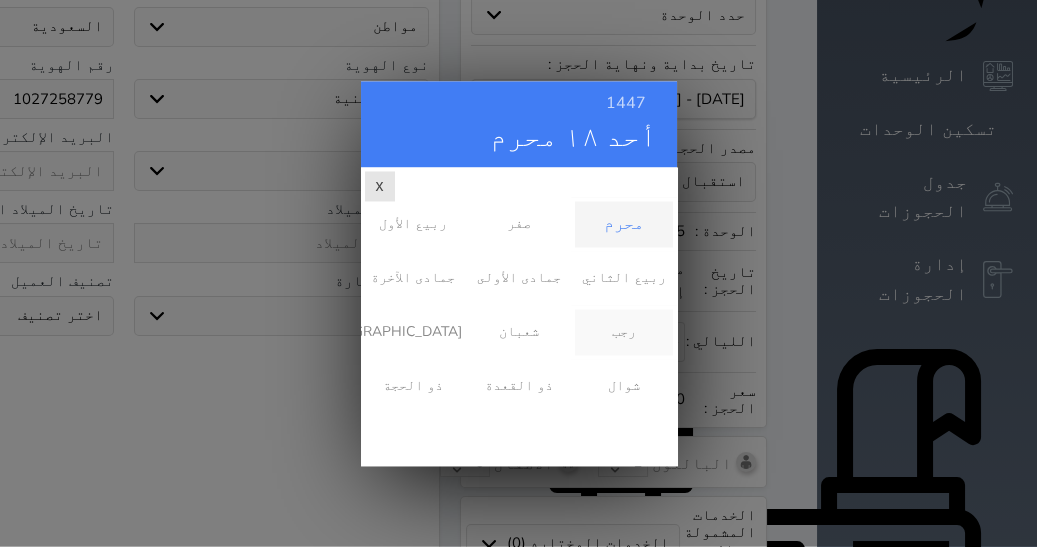 click on "رجب" at bounding box center [623, 332] 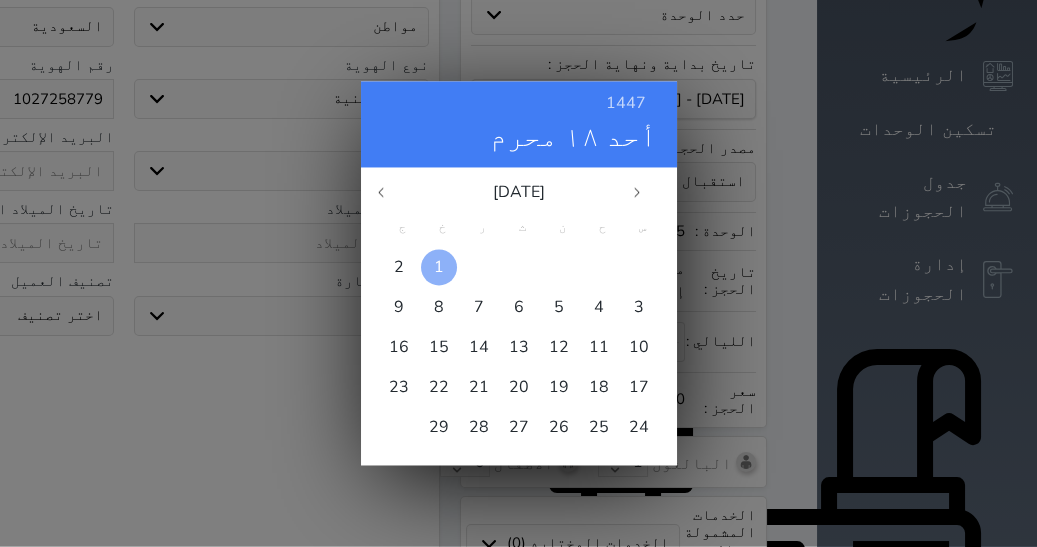 click on "1" at bounding box center [439, 267] 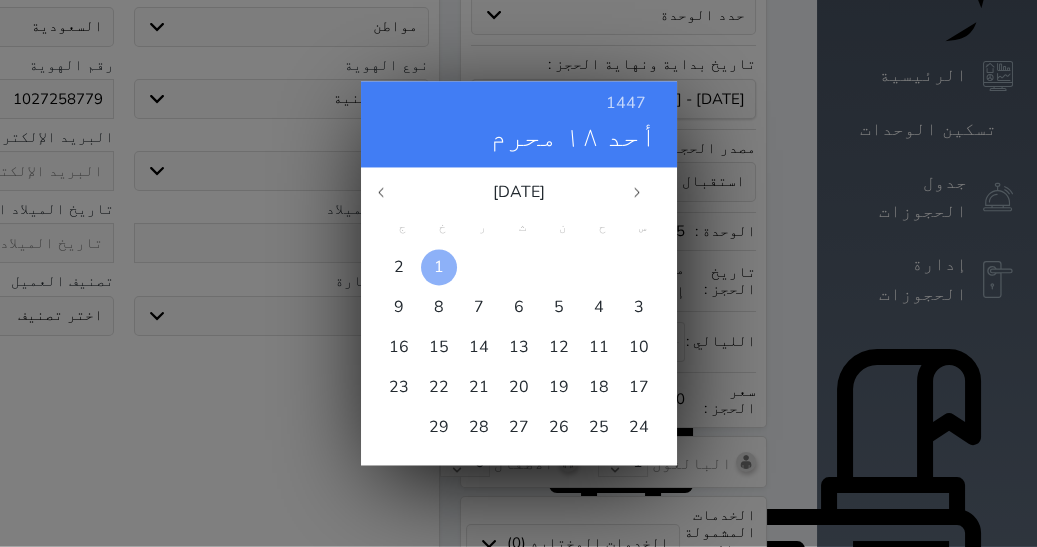 type on "[DATE]" 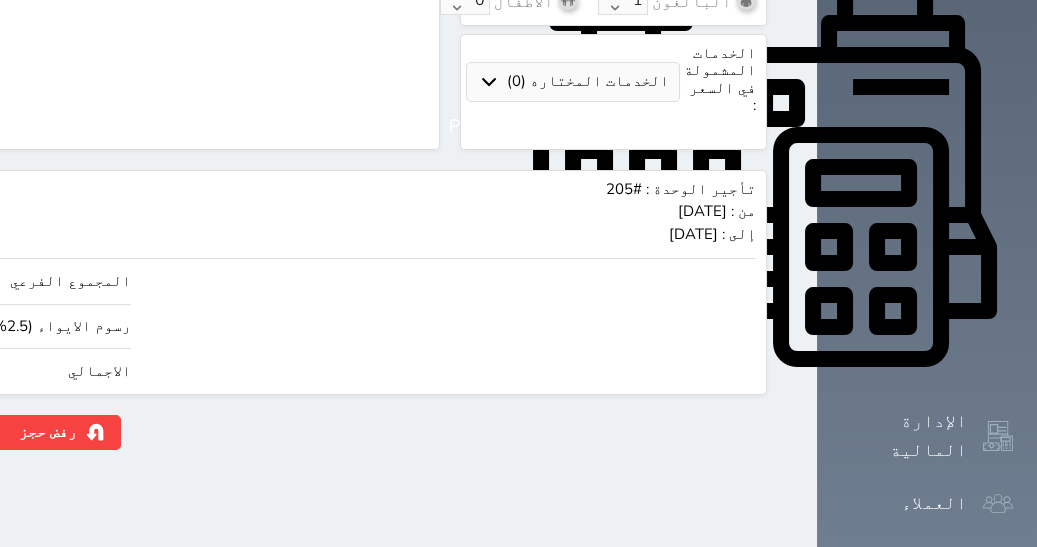 scroll, scrollTop: 835, scrollLeft: 0, axis: vertical 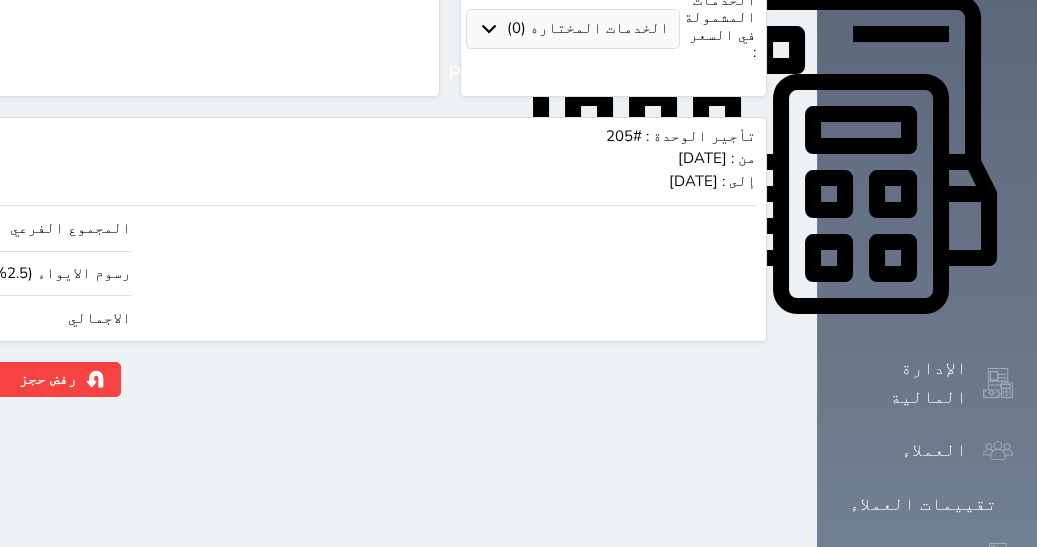 click on "310.00" at bounding box center [-117, 318] 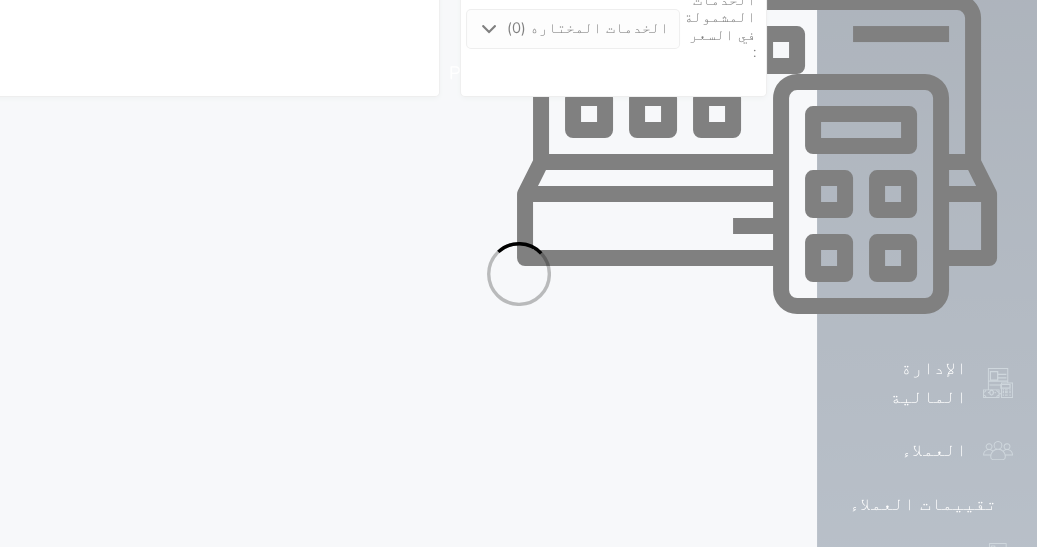 select on "1" 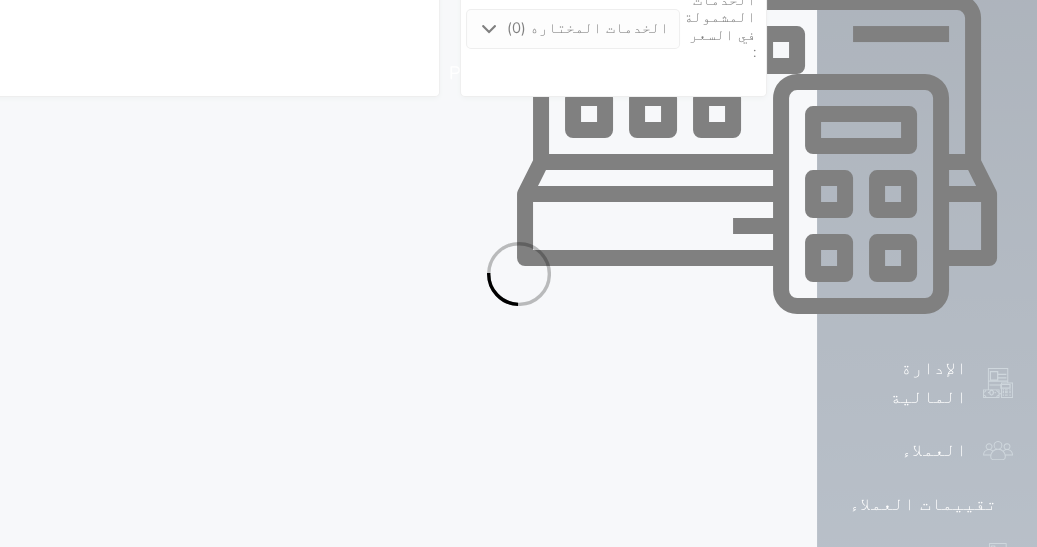 select on "113" 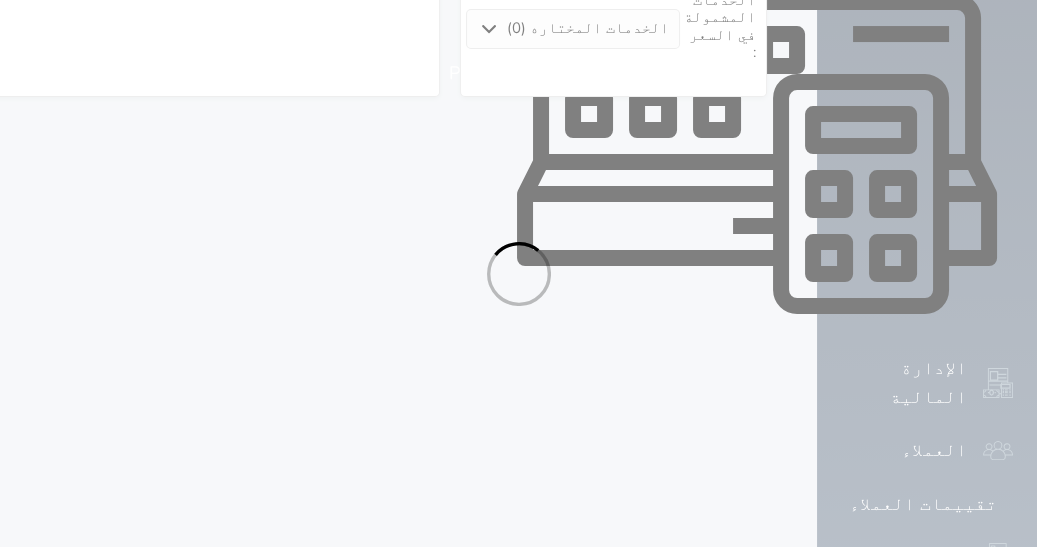 select on "1" 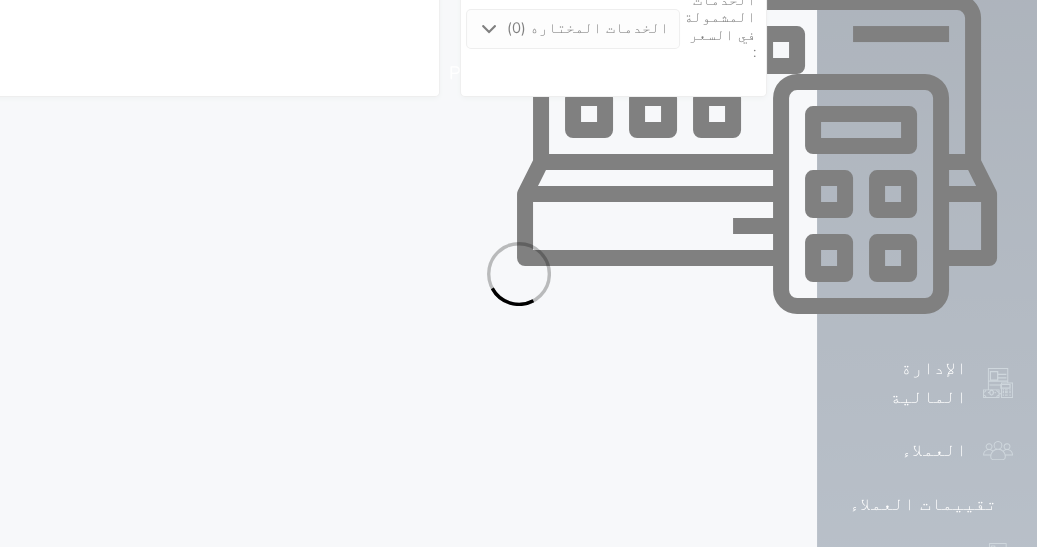 select on "7" 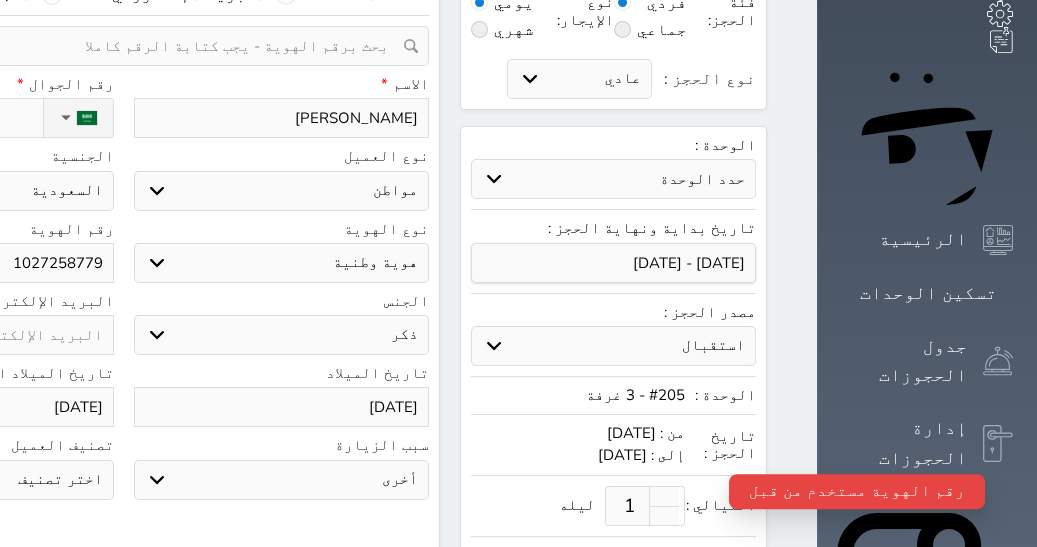 scroll, scrollTop: 0, scrollLeft: 0, axis: both 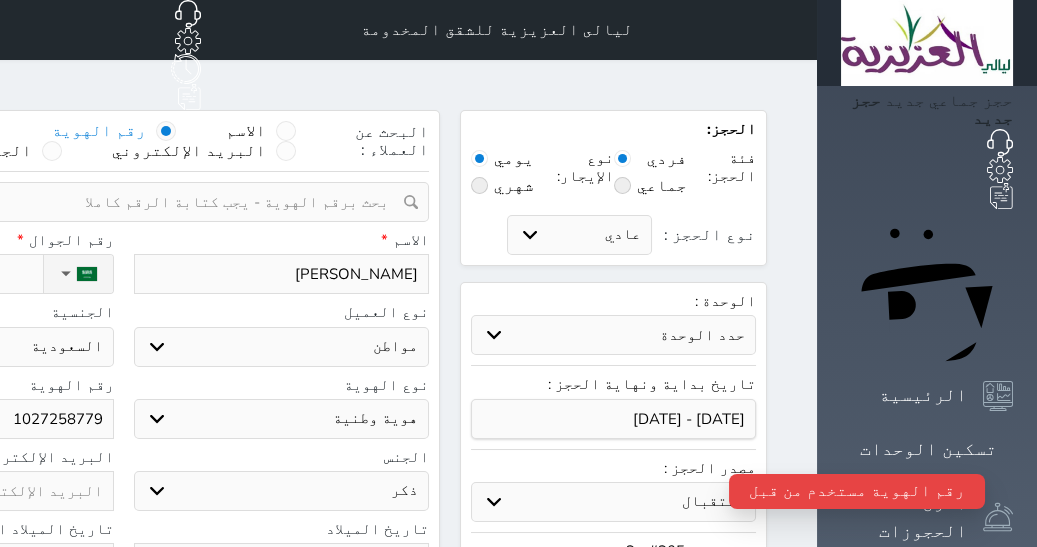 drag, startPoint x: 286, startPoint y: 389, endPoint x: 335, endPoint y: 392, distance: 49.09175 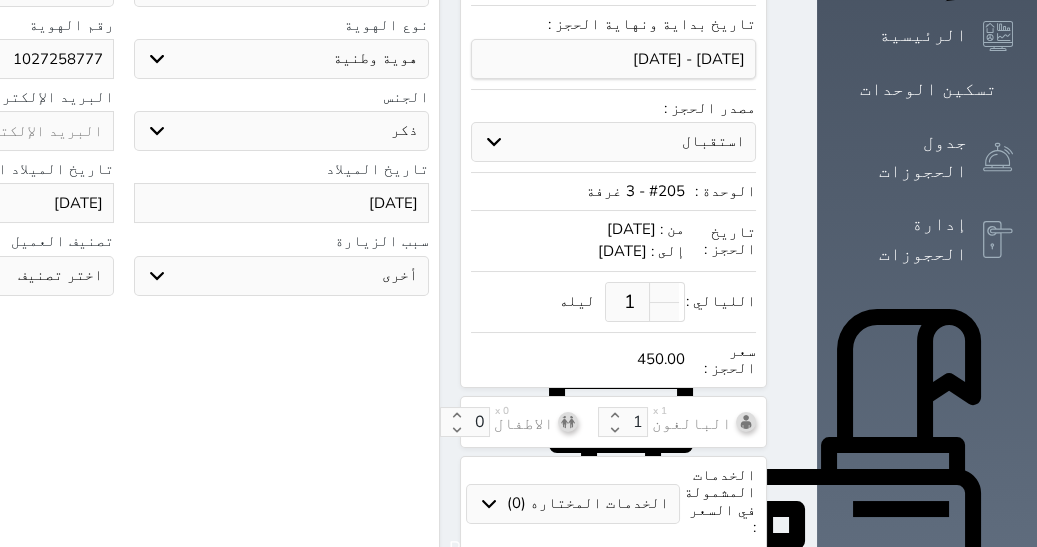 scroll, scrollTop: 835, scrollLeft: 0, axis: vertical 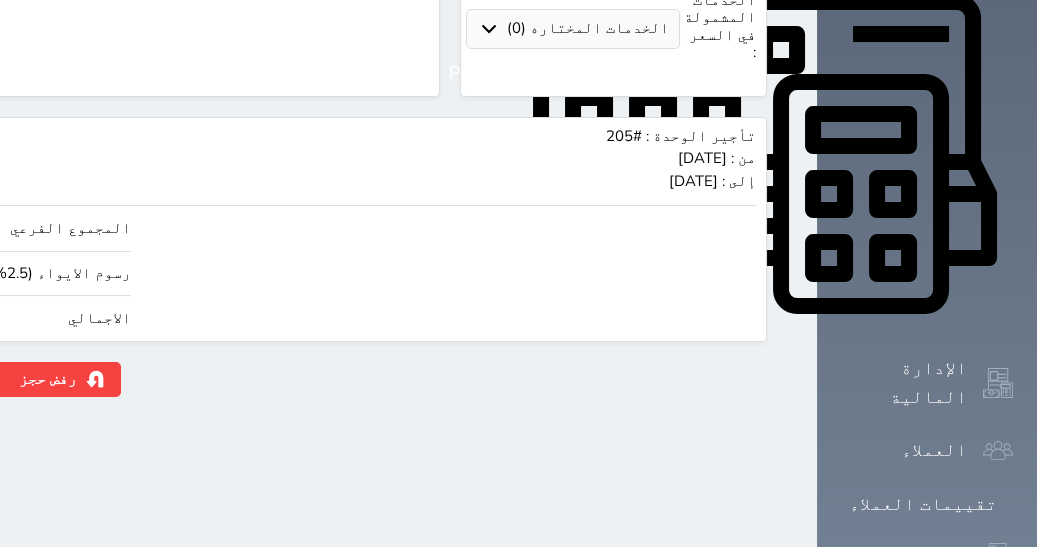 type on "1027258777" 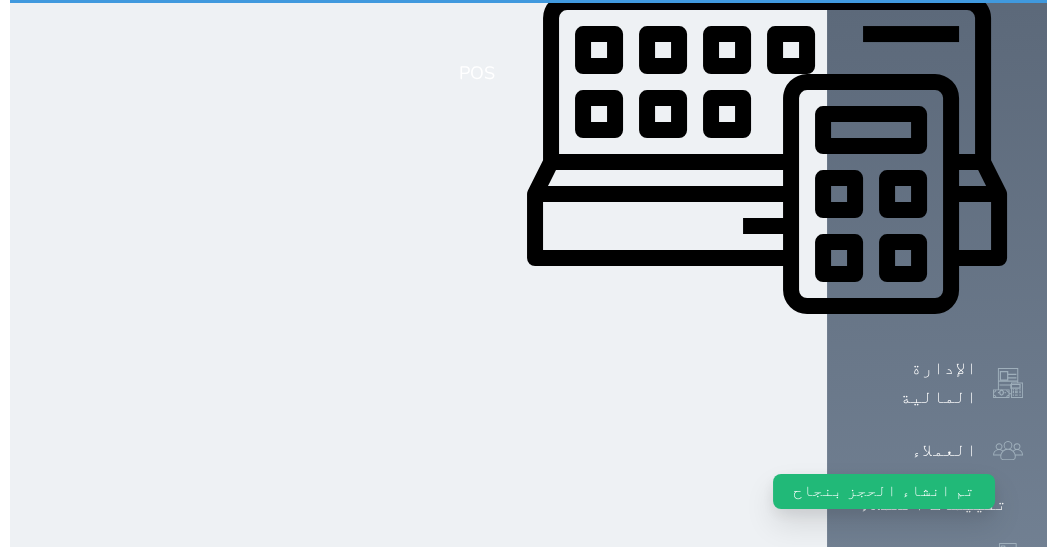 scroll, scrollTop: 0, scrollLeft: 0, axis: both 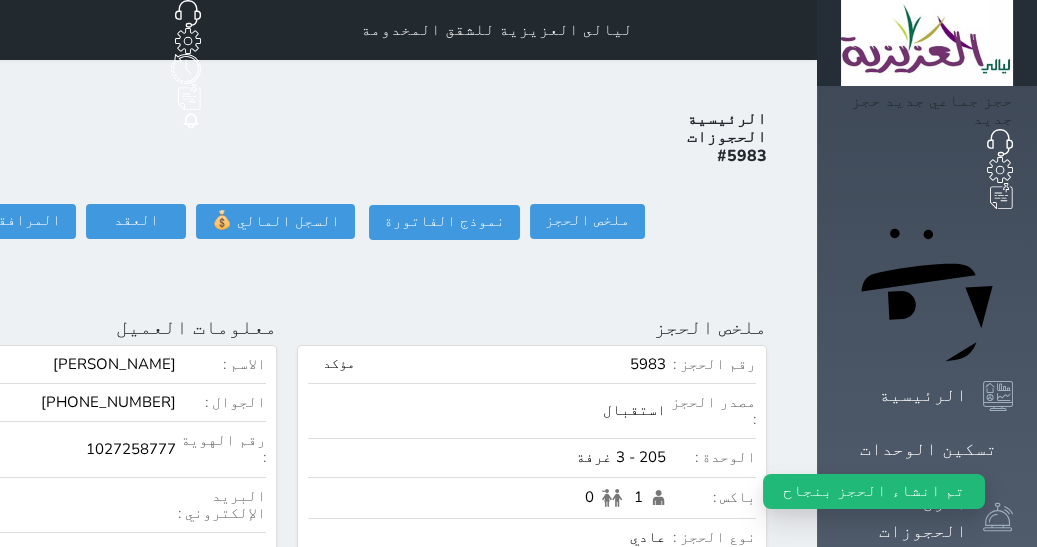 click on "تسجيل دخول" at bounding box center [-126, 221] 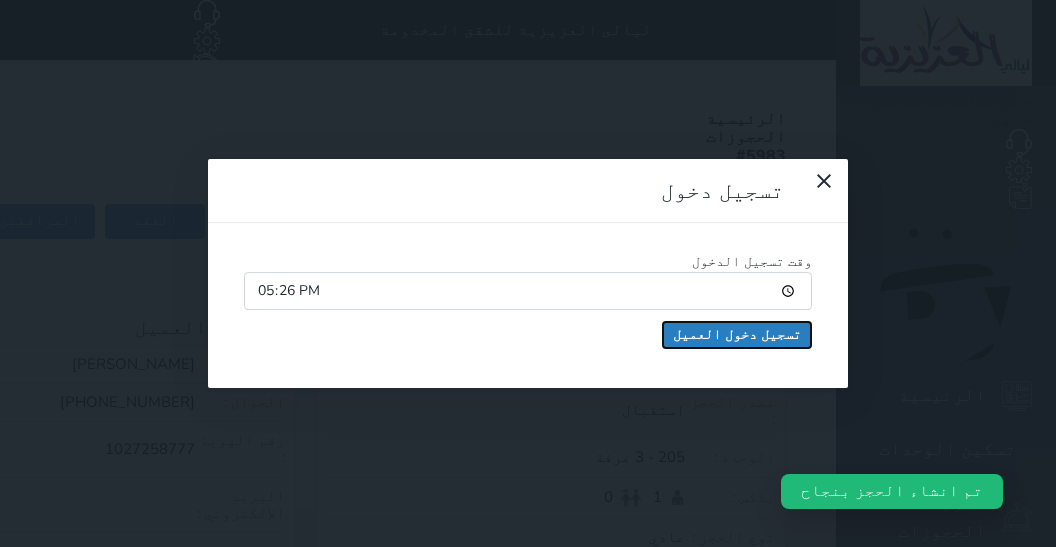 click on "تسجيل دخول العميل" at bounding box center [737, 335] 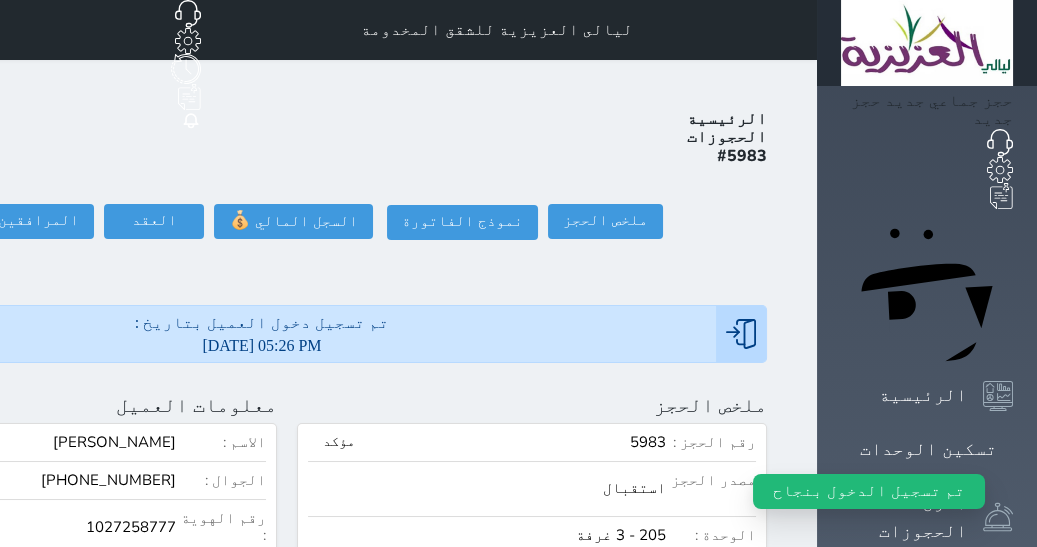 click at bounding box center [-176, 405] 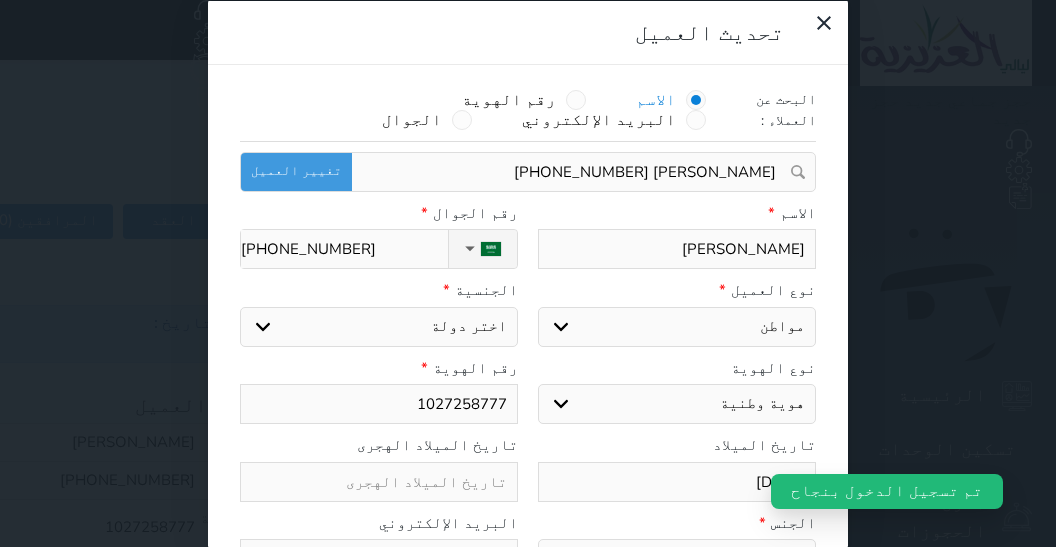 select on "113" 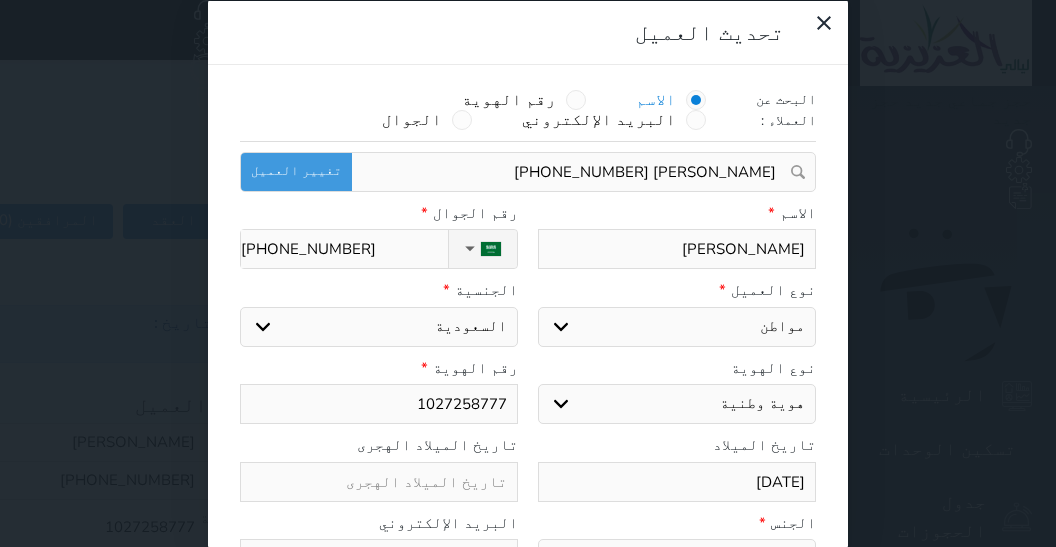 drag, startPoint x: 518, startPoint y: 403, endPoint x: 516, endPoint y: 418, distance: 15.132746 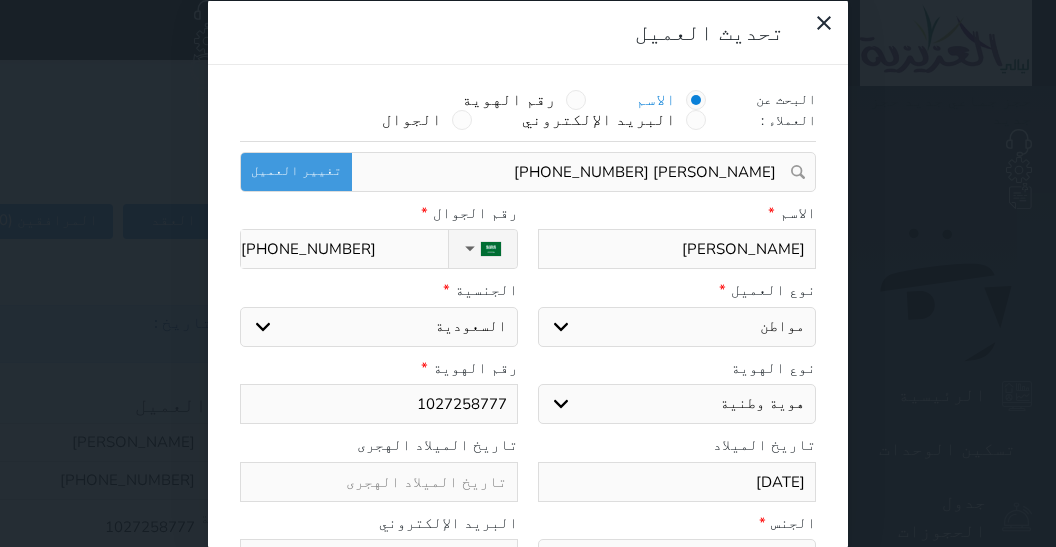 click on "1027258777" at bounding box center [379, 404] 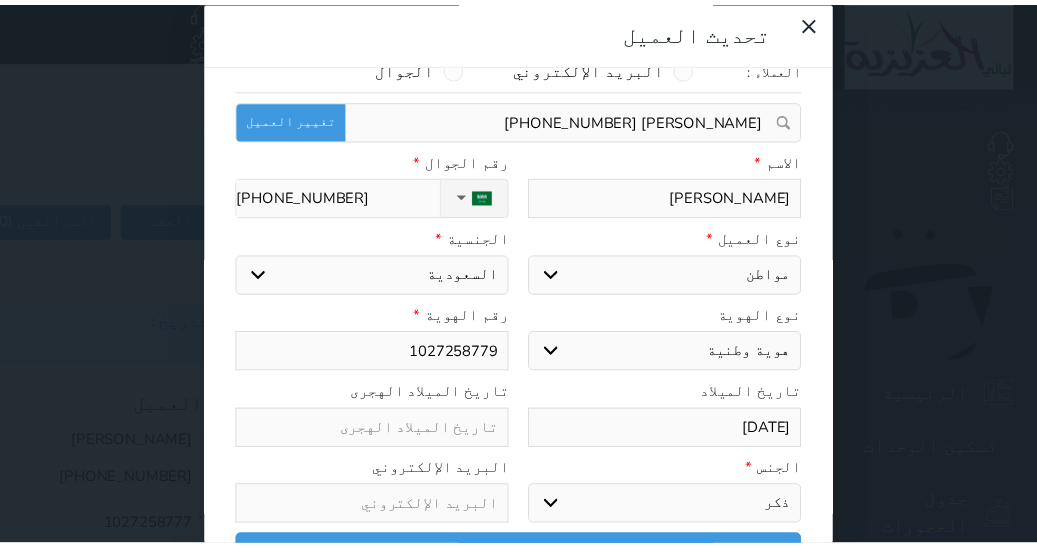 scroll, scrollTop: 65, scrollLeft: 0, axis: vertical 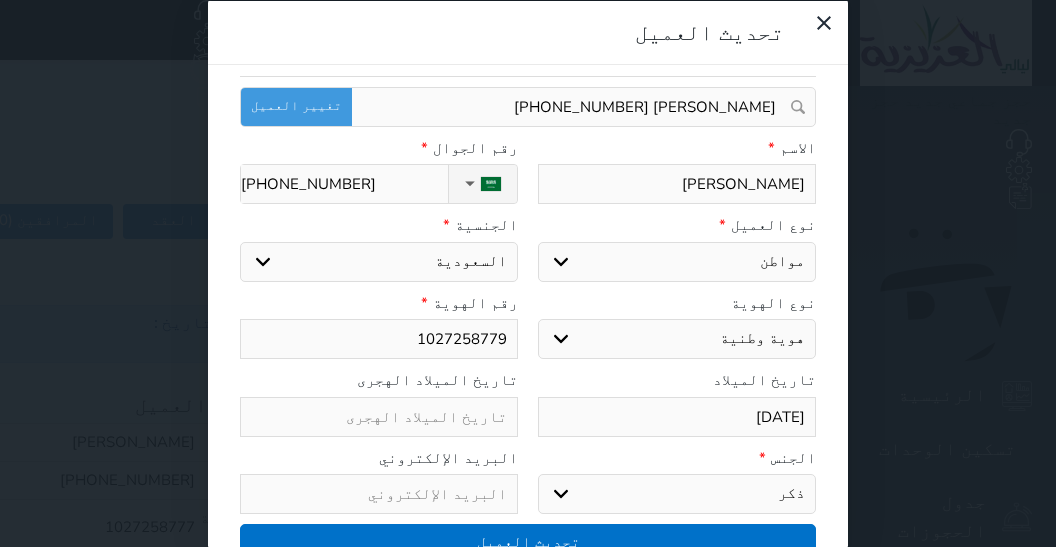 type on "1027258779" 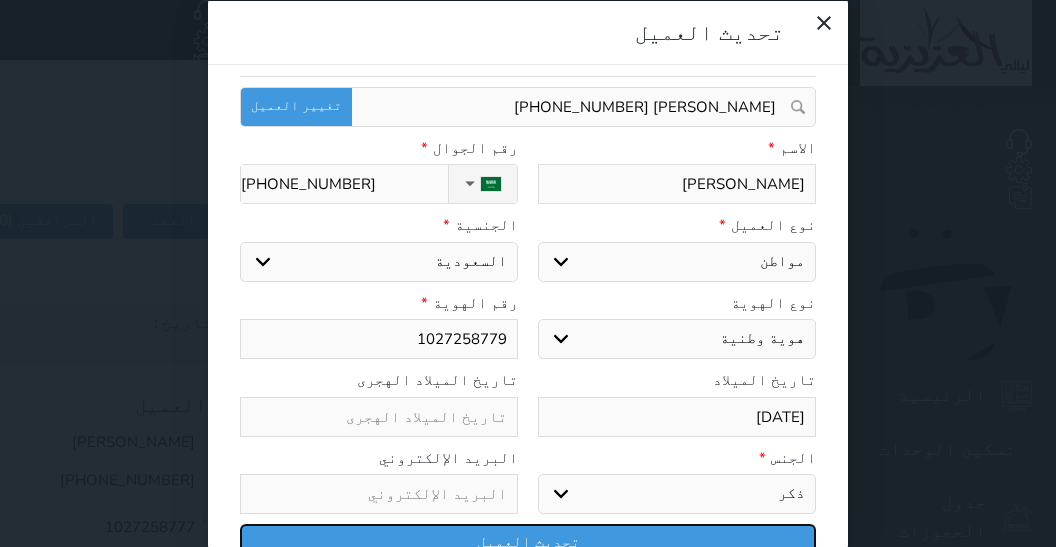 click on "تحديث العميل" at bounding box center [528, 541] 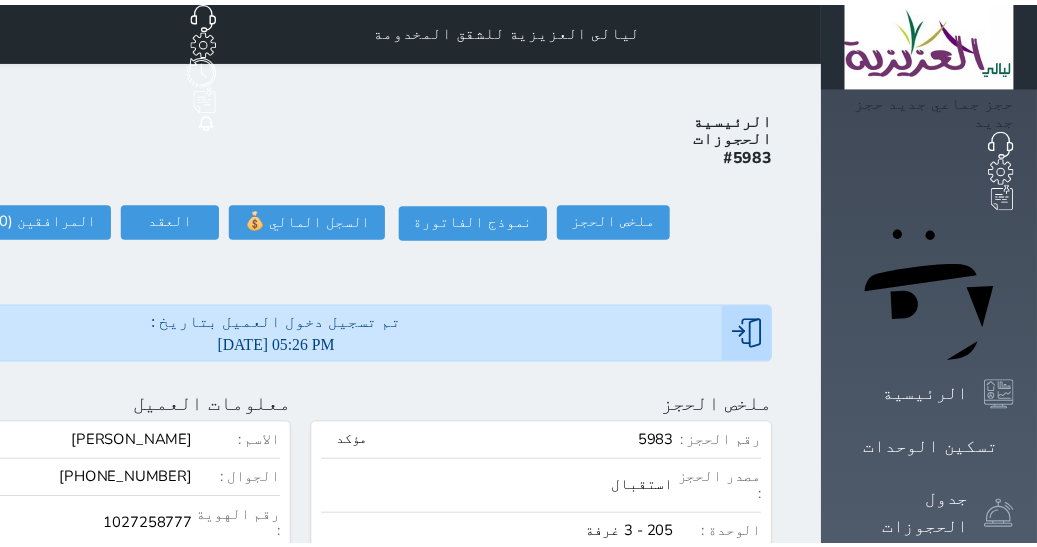 scroll, scrollTop: 65, scrollLeft: 0, axis: vertical 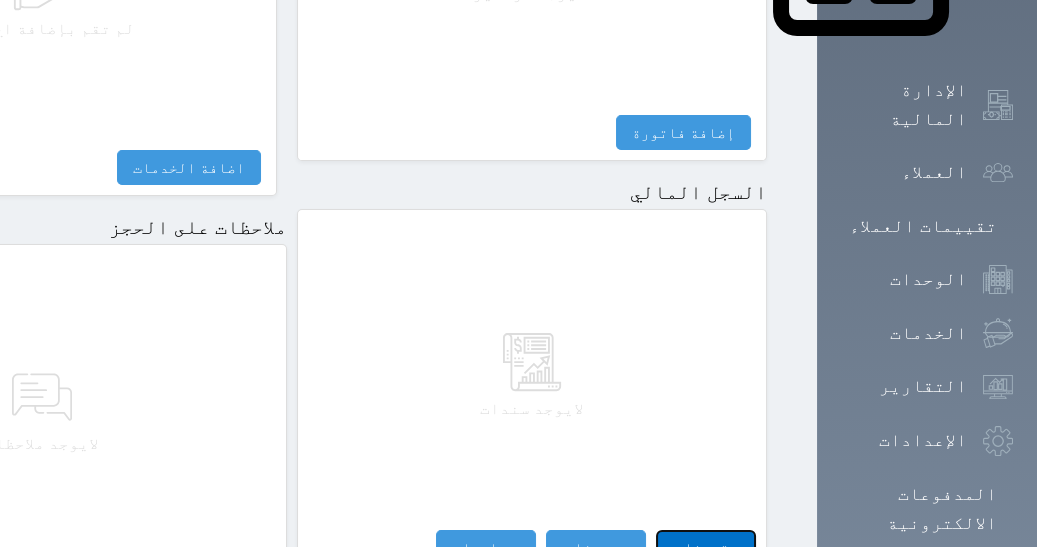 click on "مقبوضات" at bounding box center [706, 547] 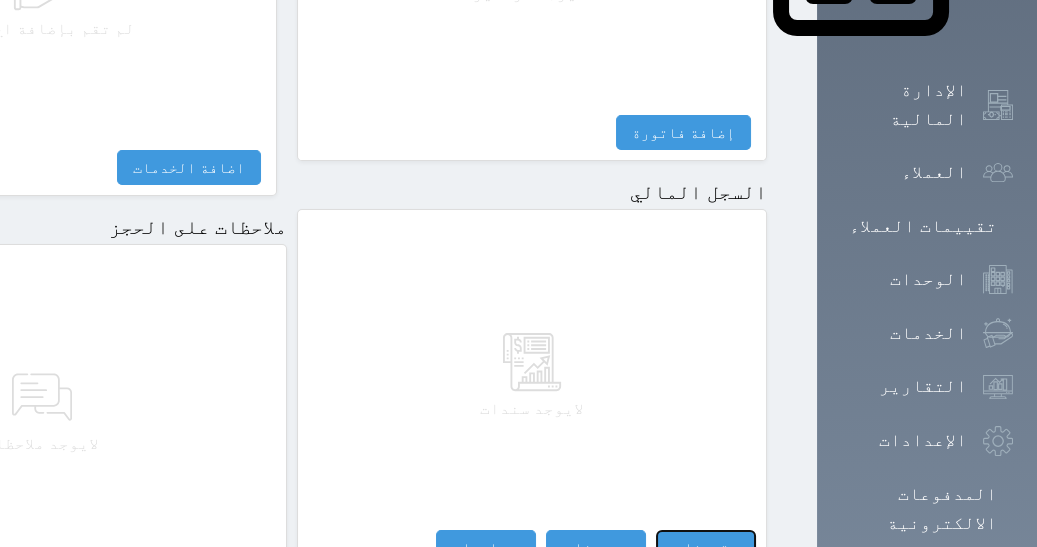 select 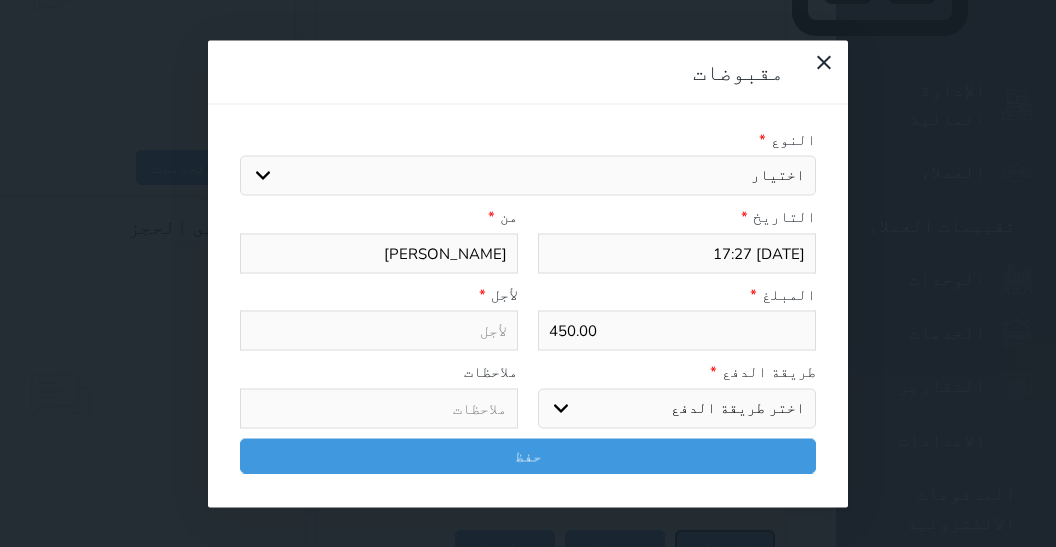select 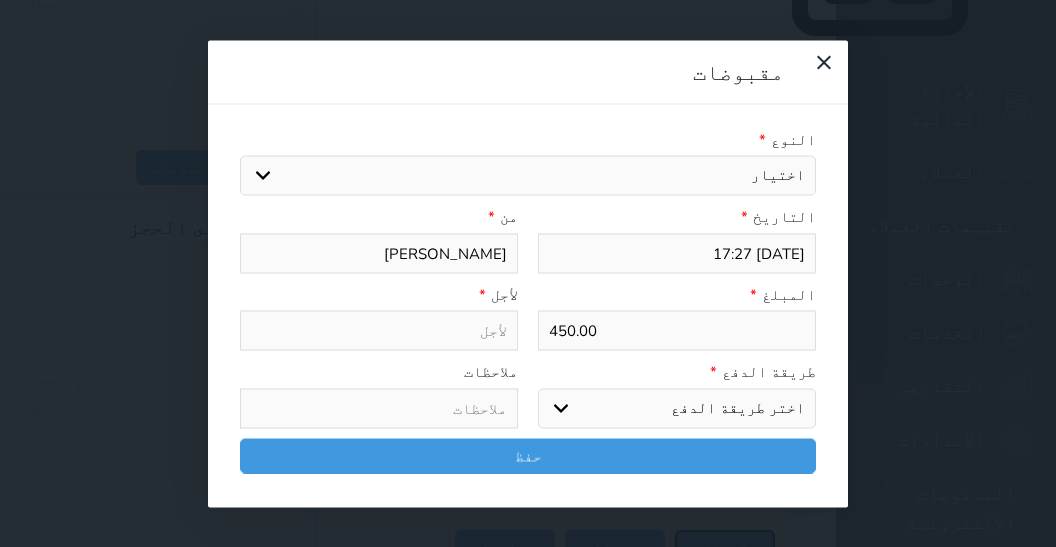 select 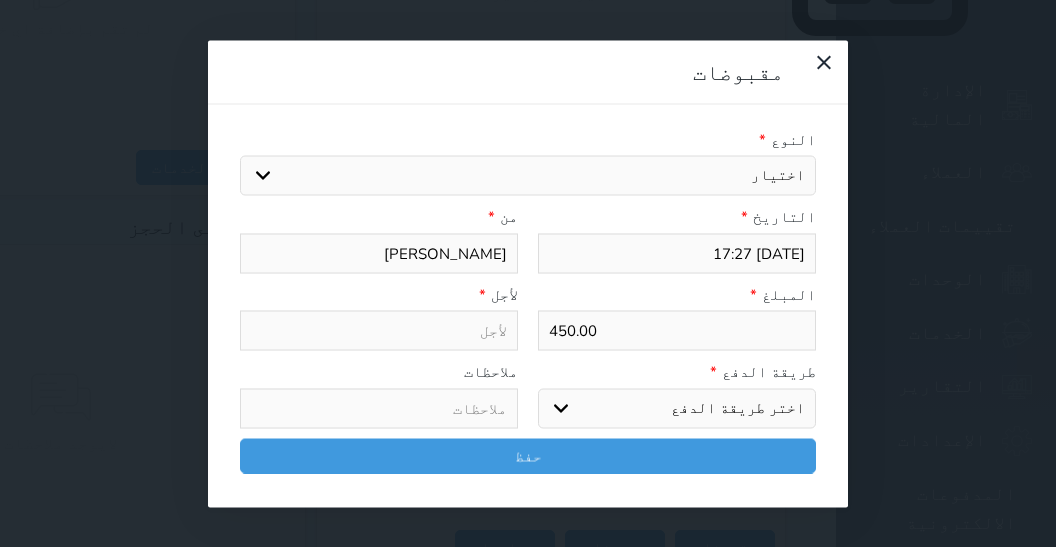 click on "اختيار   مقبوضات عامة قيمة إيجار فواتير تامين عربون لا ينطبق آخر مغسلة واي فاي - الإنترنت مواقف السيارات طعام الأغذية والمشروبات مشروبات المشروبات الباردة المشروبات الساخنة الإفطار غداء عشاء مخبز و كعك حمام سباحة الصالة الرياضية سبا و خدمات الجمال اختيار وإسقاط (خدمات النقل) ميني بار كابل - تلفزيون سرير إضافي تصفيف الشعر التسوق خدمات الجولات السياحية المنظمة خدمات الدليل السياحي" at bounding box center [528, 176] 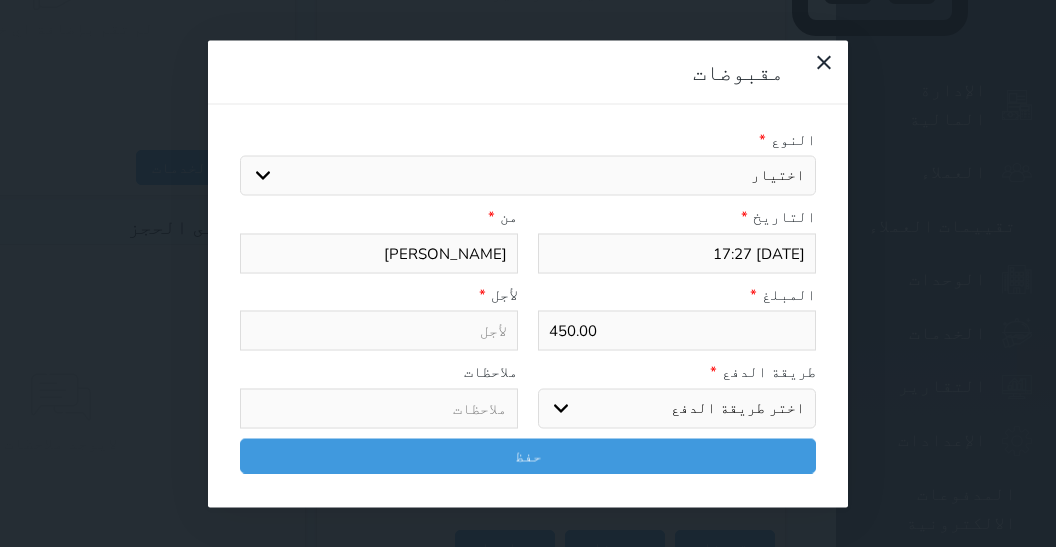 select on "2620" 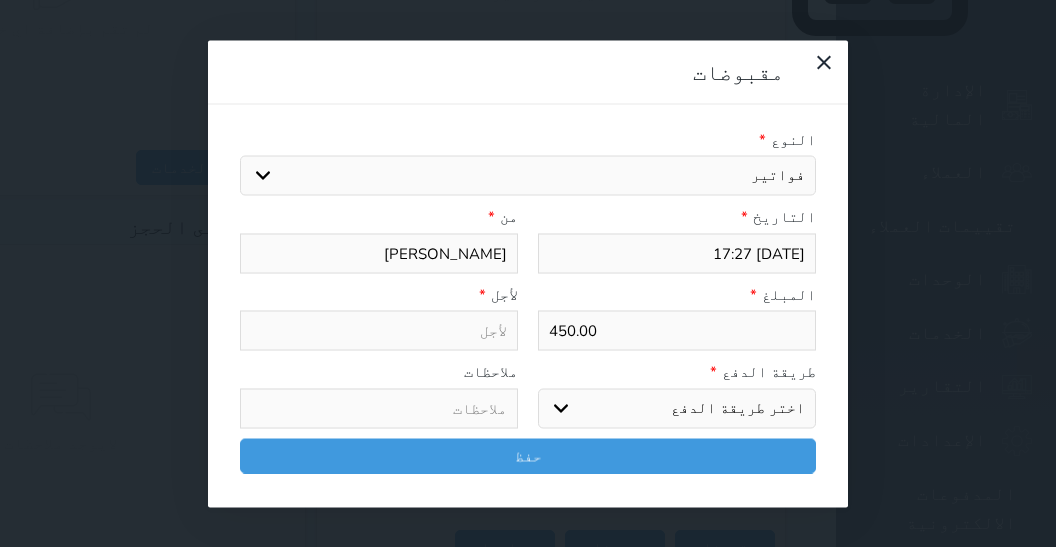 click on "فواتير" at bounding box center (0, 0) 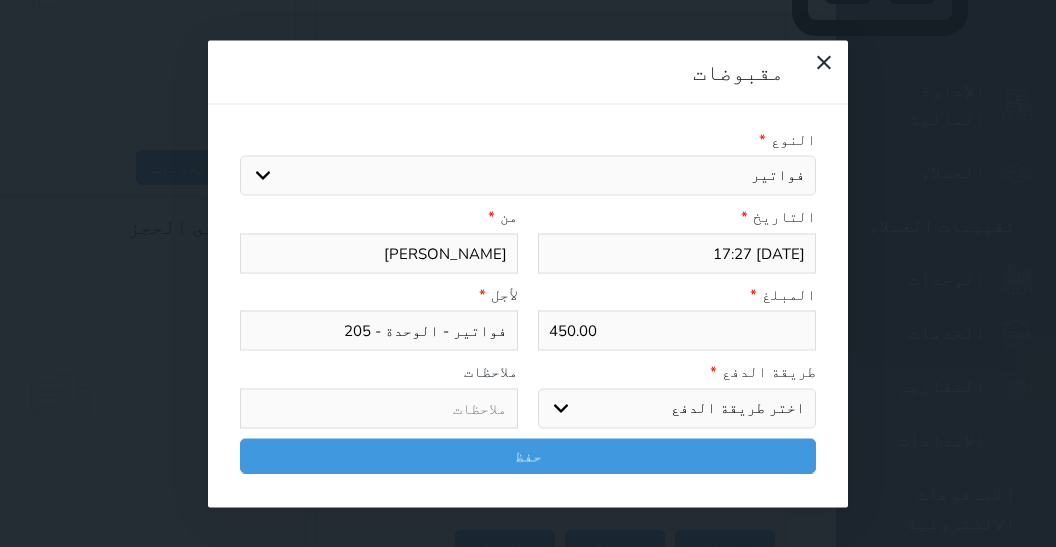 click on "اختر طريقة الدفع   دفع نقدى   تحويل بنكى   مدى   بطاقة ائتمان   آجل" at bounding box center (677, 408) 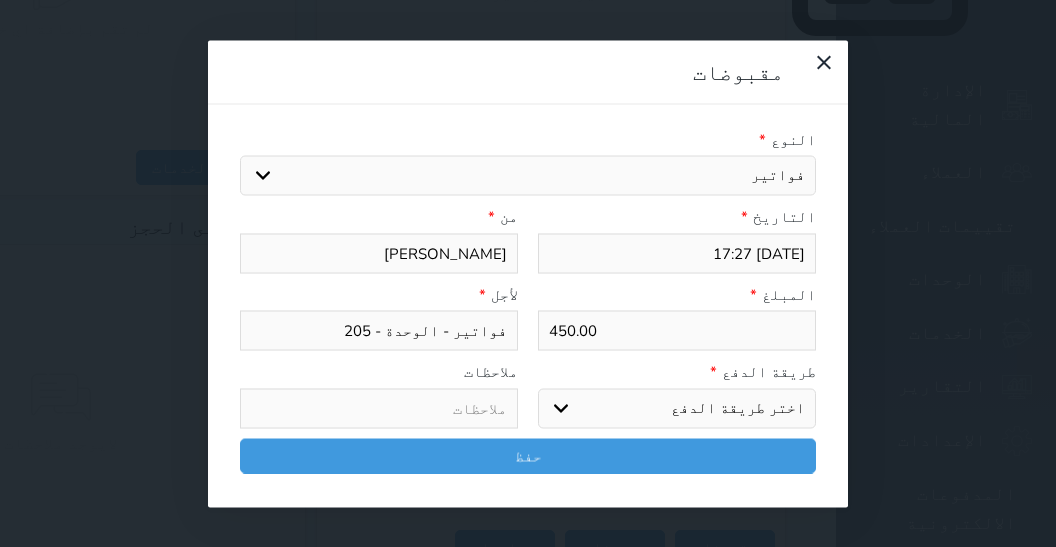 select on "mada" 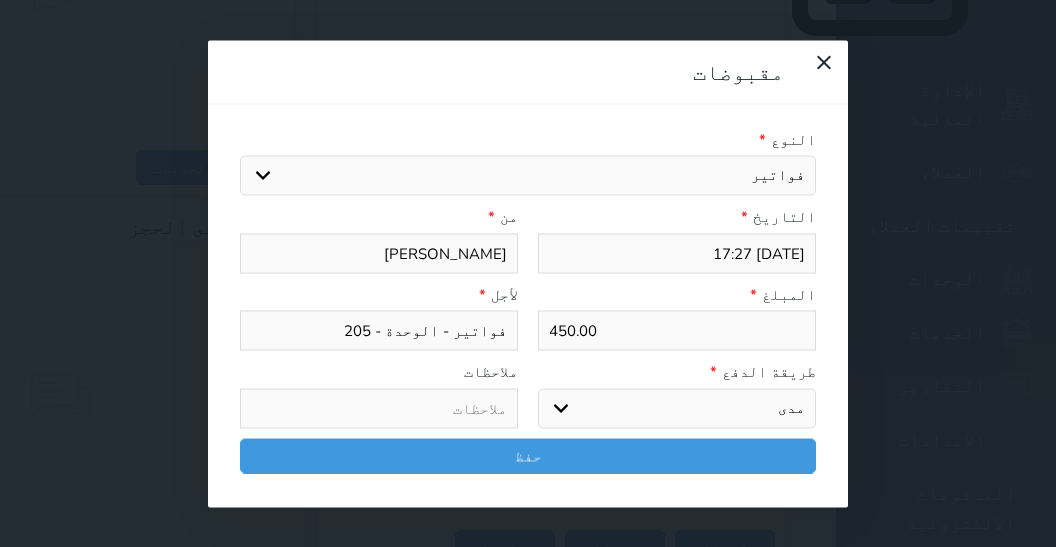 click on "مدى" at bounding box center [0, 0] 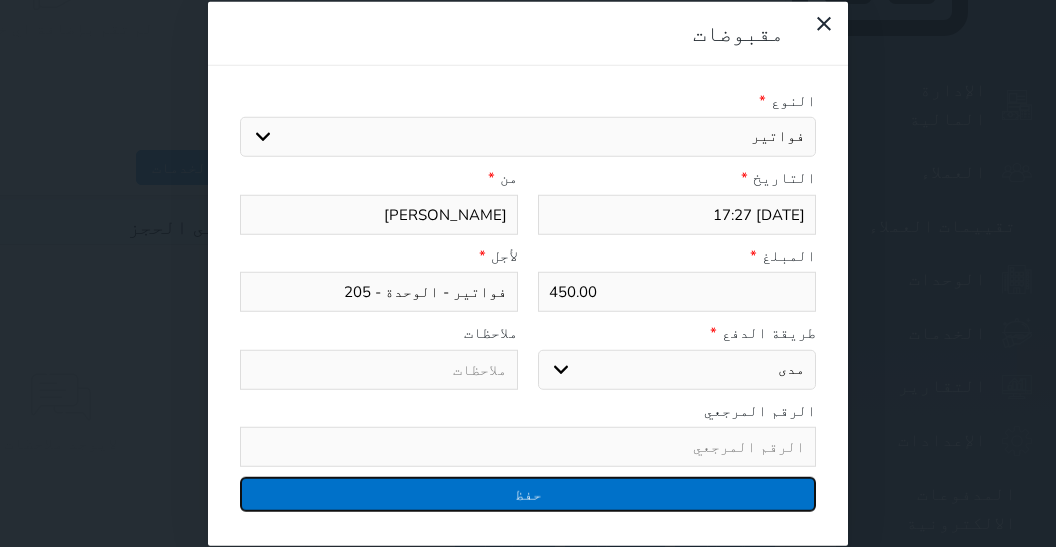 click on "حفظ" at bounding box center [528, 494] 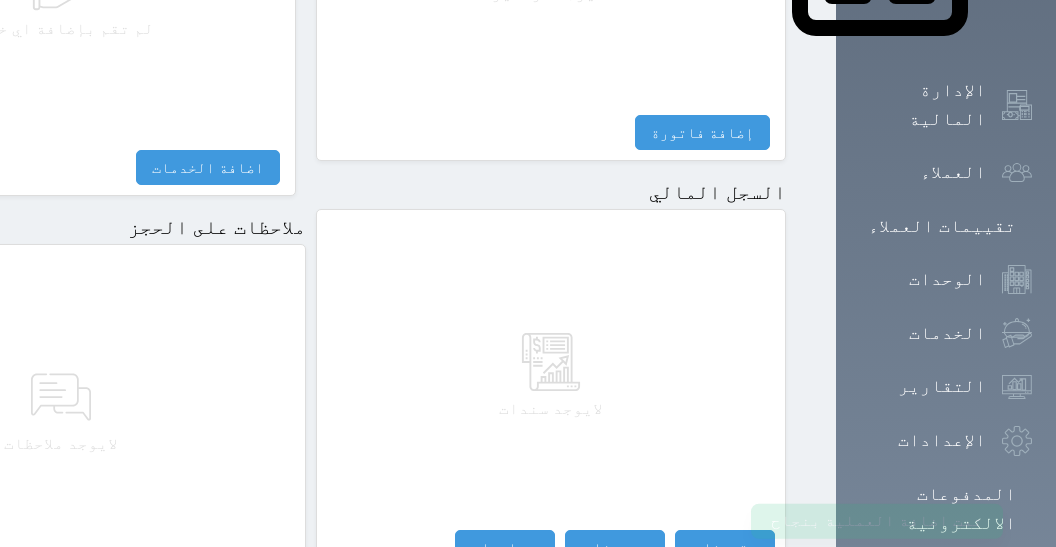 select 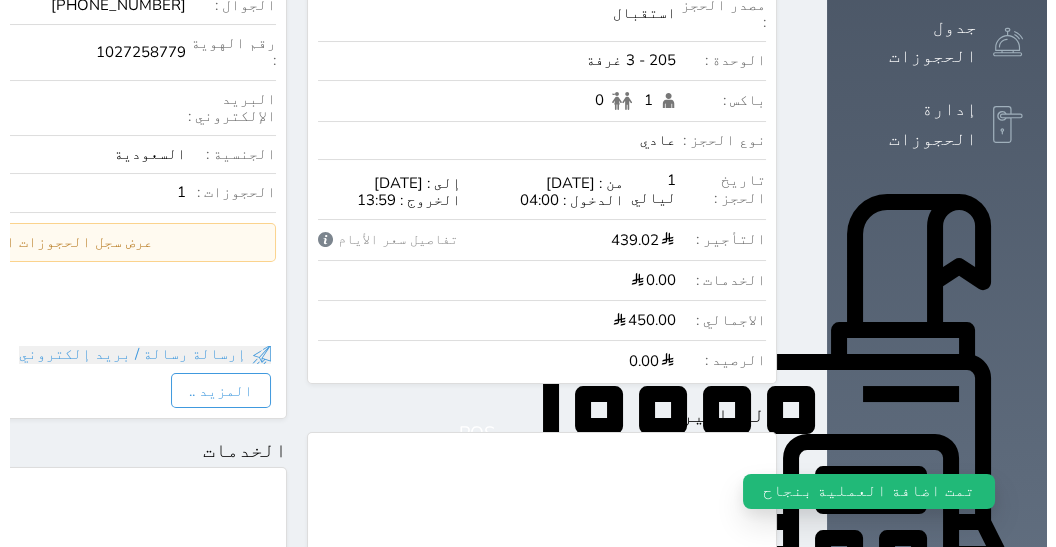 scroll, scrollTop: 0, scrollLeft: 0, axis: both 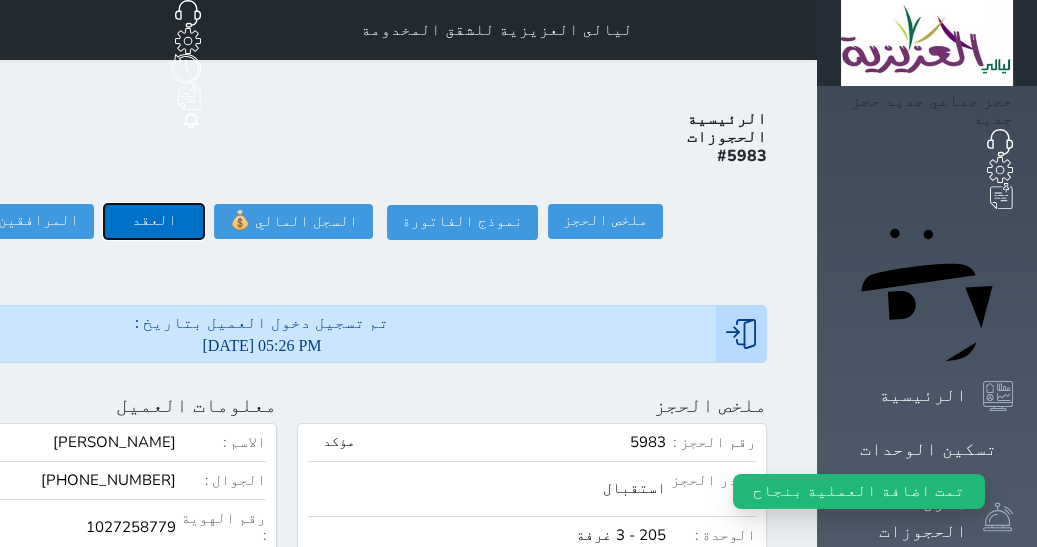 click on "العقد" at bounding box center (154, 221) 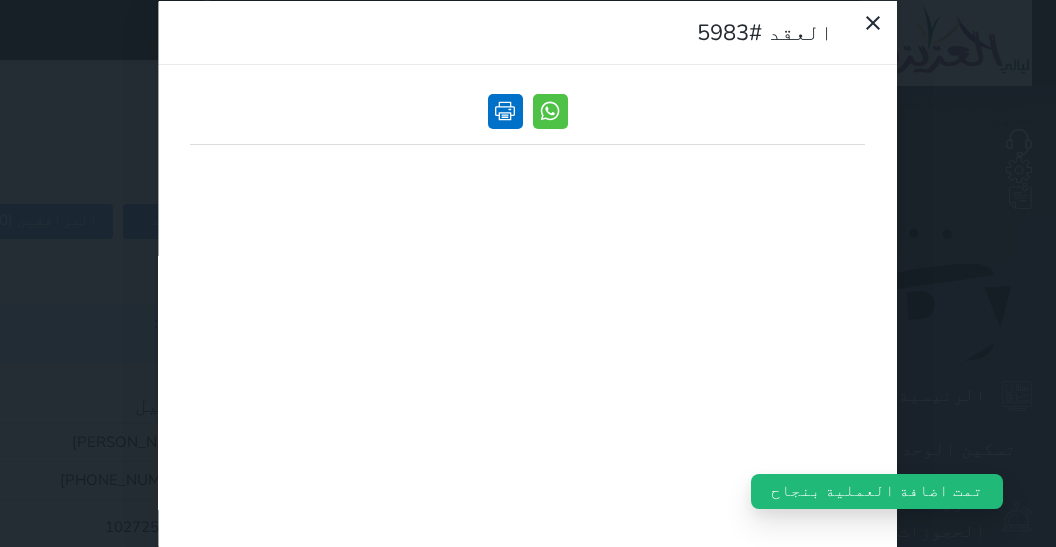 click at bounding box center [527, 116] 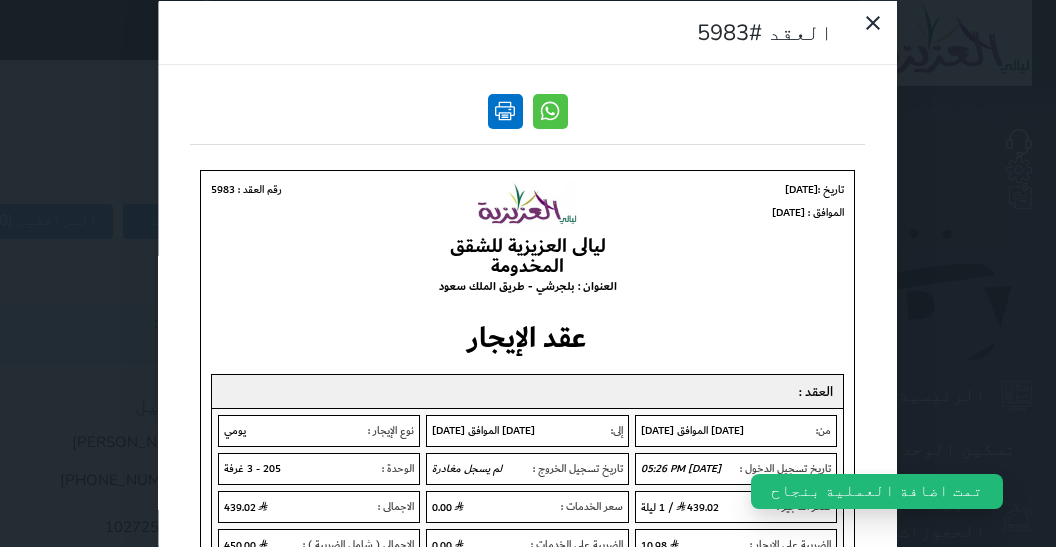 scroll, scrollTop: 0, scrollLeft: 0, axis: both 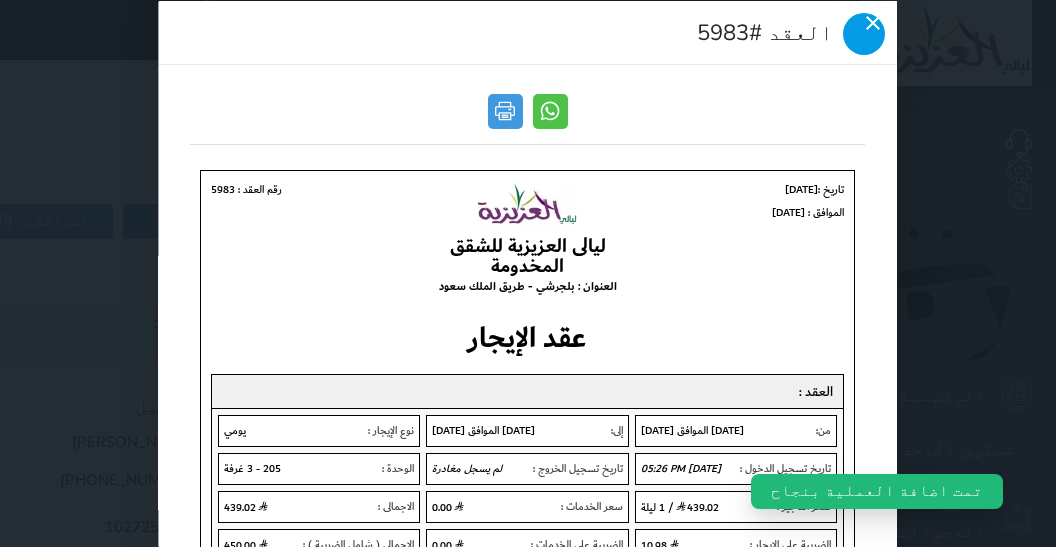 click at bounding box center [865, 33] 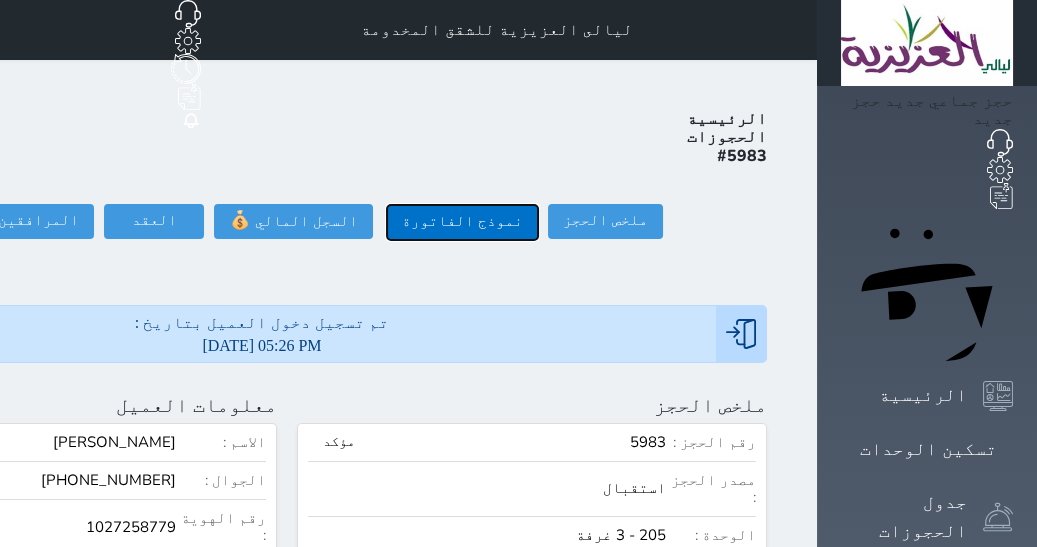 click on "نموذج الفاتورة" at bounding box center [462, 222] 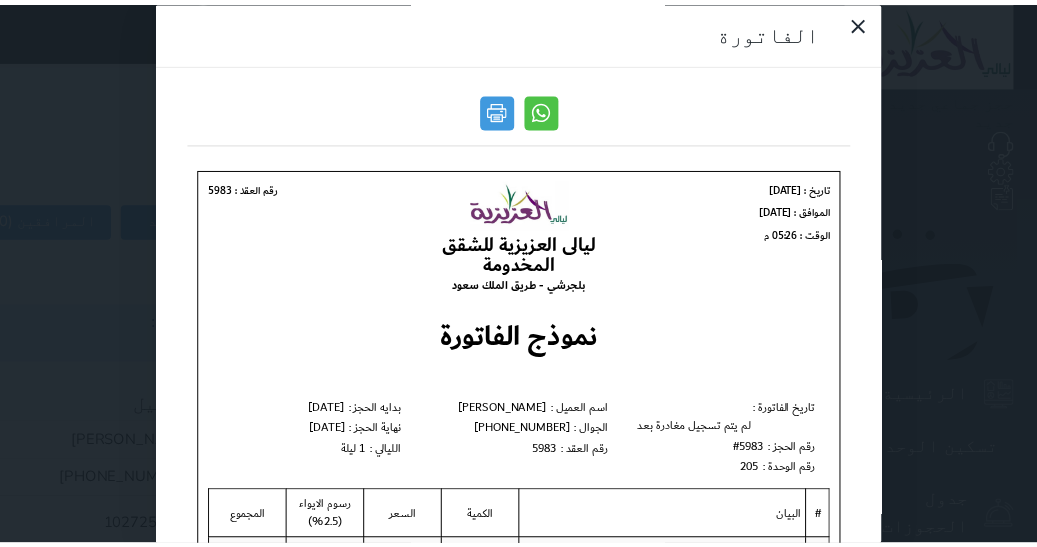scroll, scrollTop: 0, scrollLeft: 0, axis: both 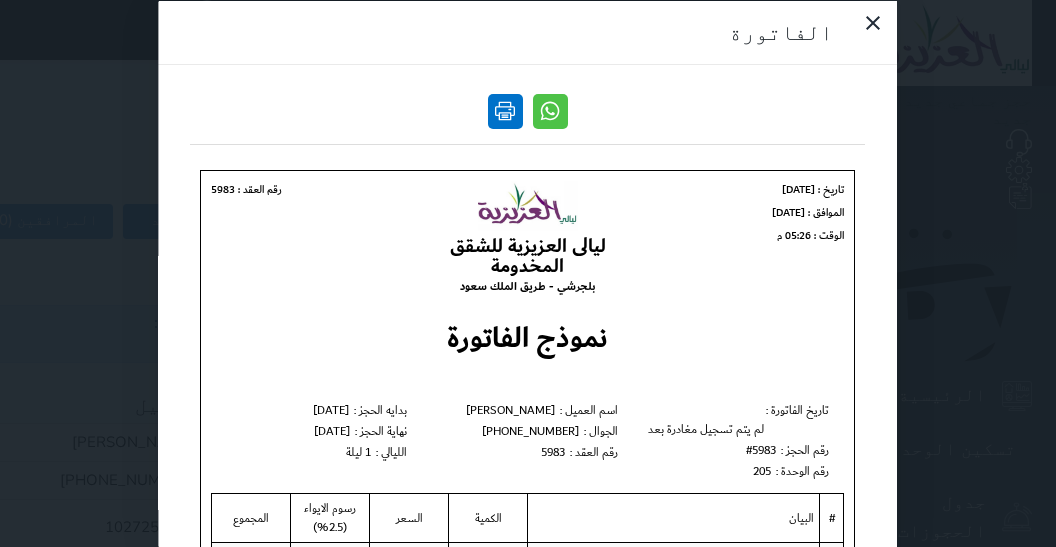 click at bounding box center [505, 110] 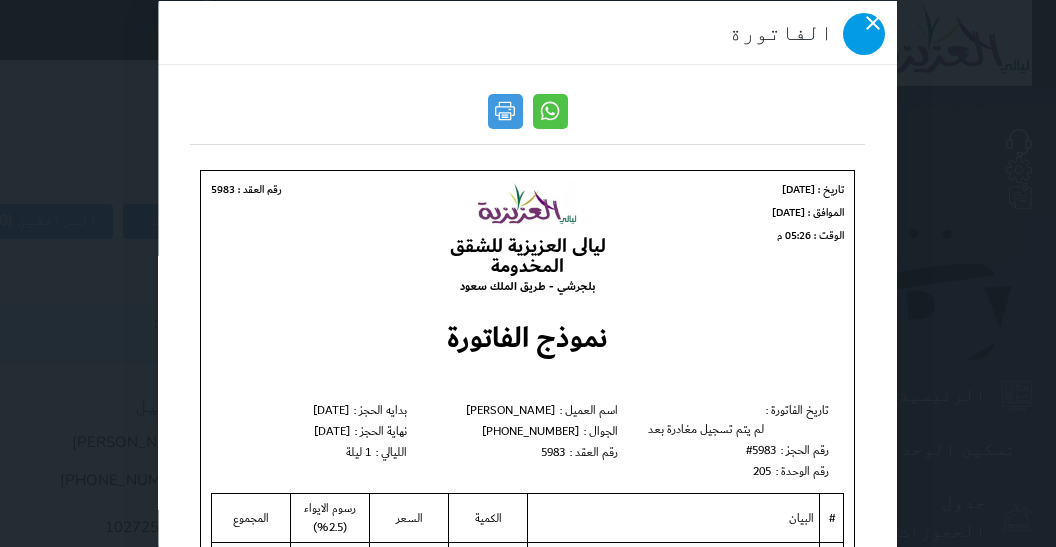 click 